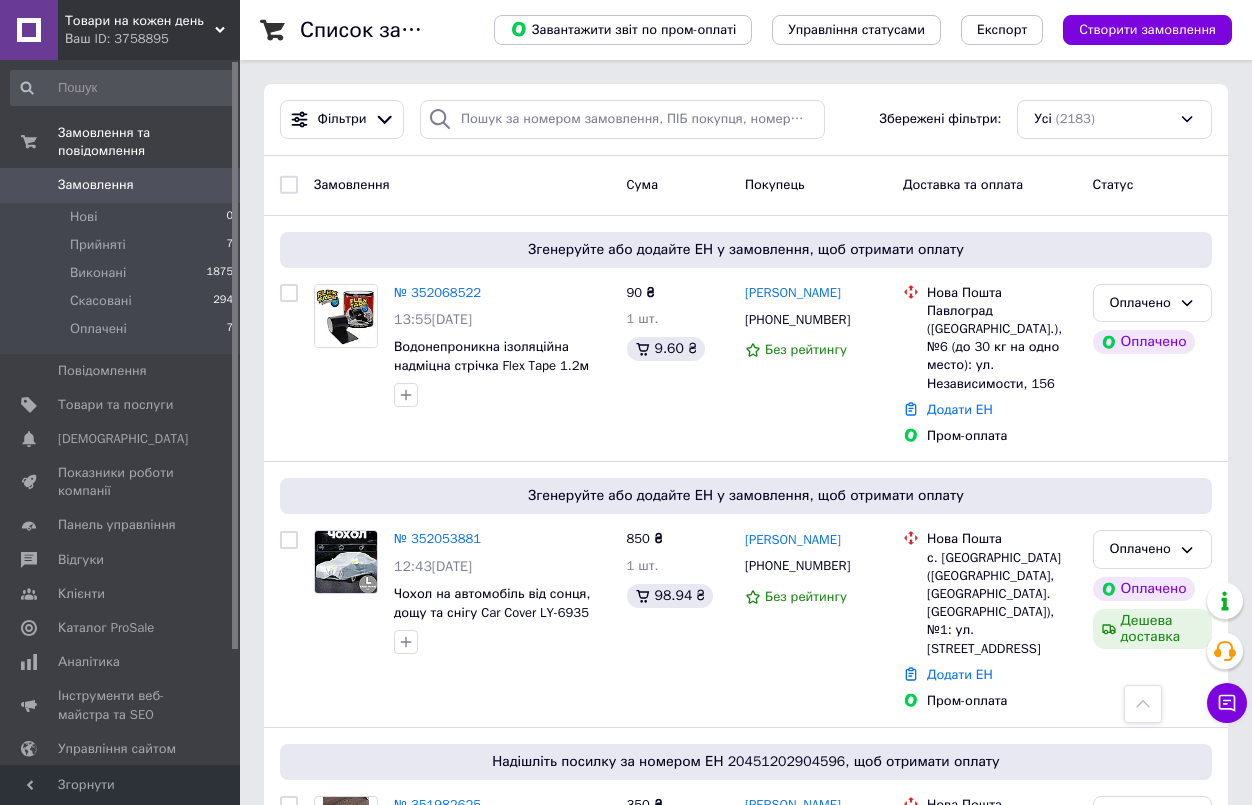 scroll, scrollTop: 1136, scrollLeft: 0, axis: vertical 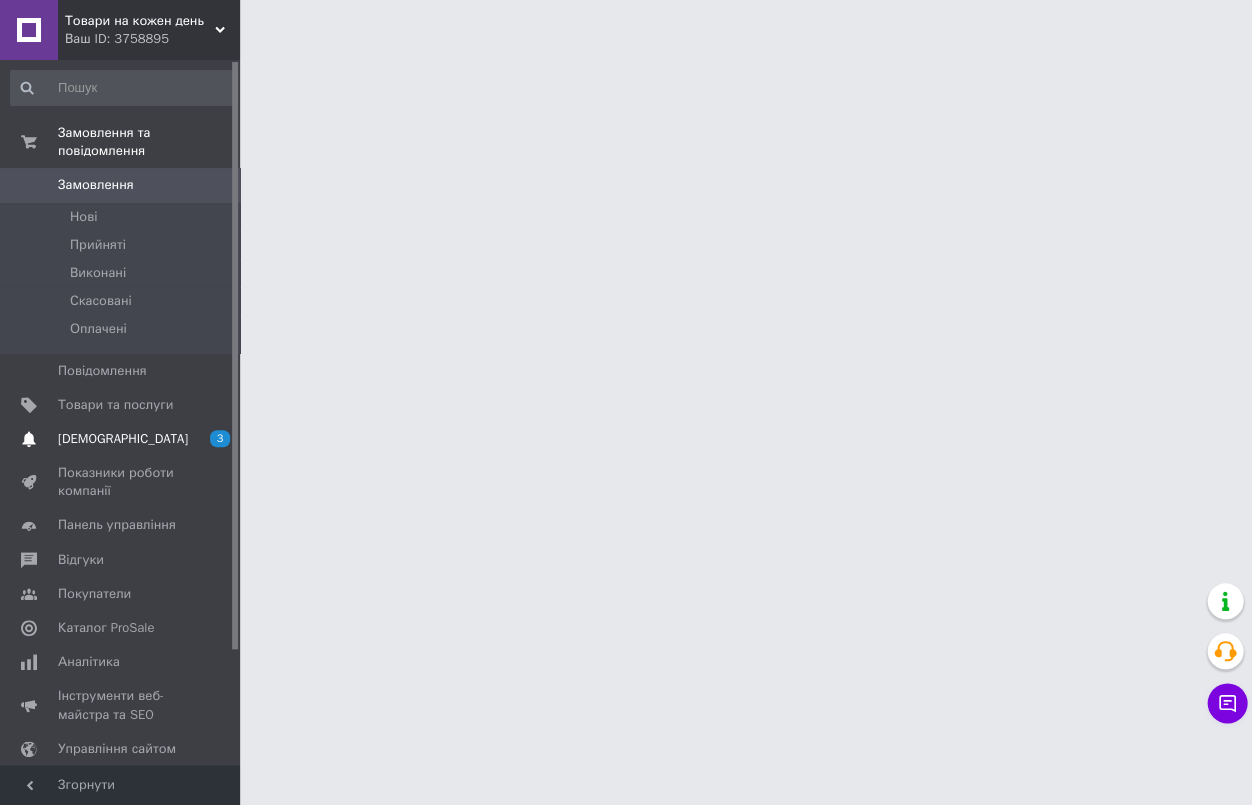 click on "[DEMOGRAPHIC_DATA] 3 0" at bounding box center (122, 439) 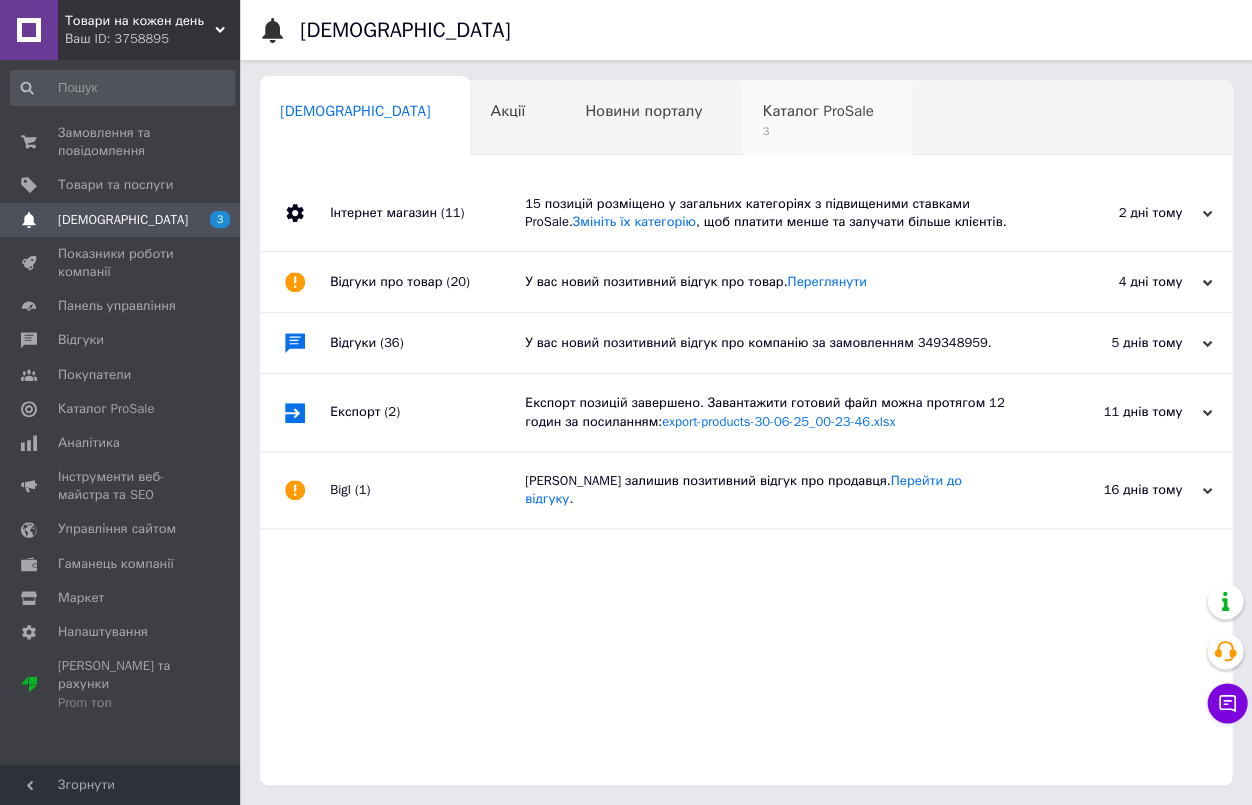 click on "3" at bounding box center [817, 131] 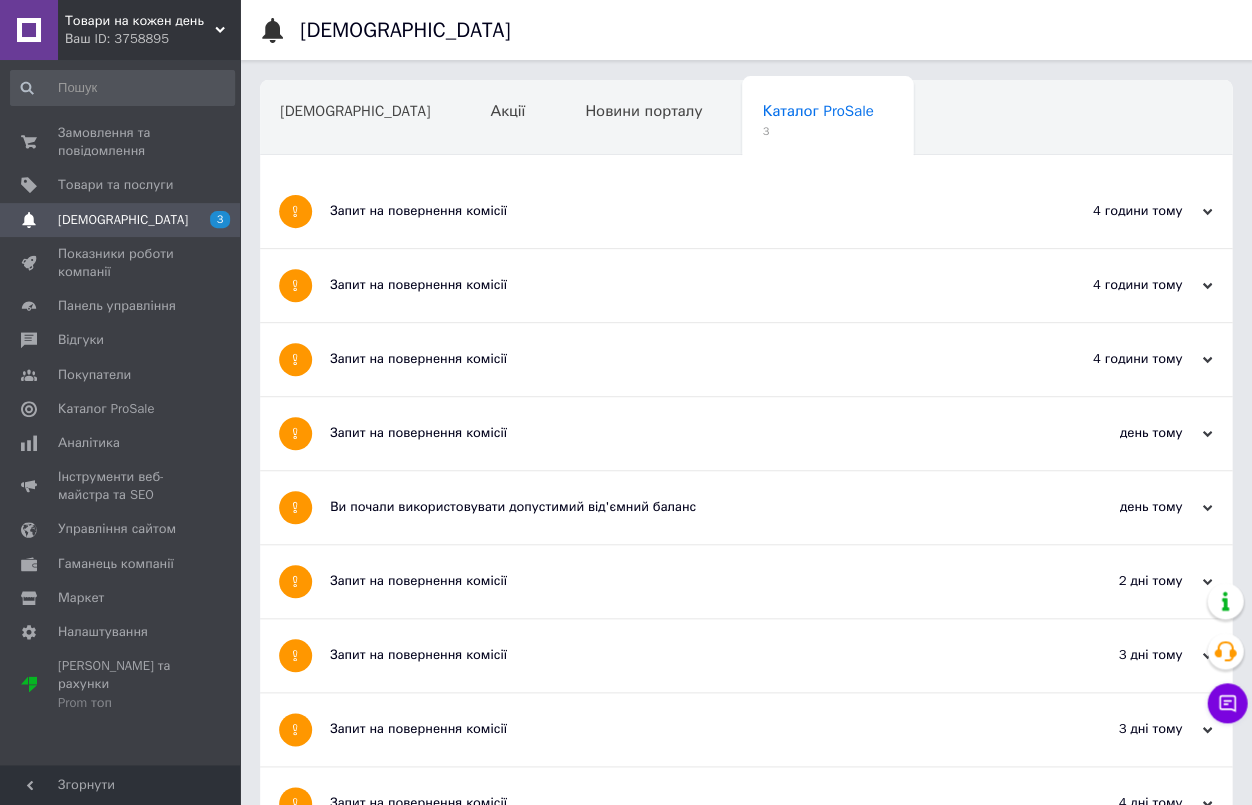 click on "Запит на повернення комісії" at bounding box center [671, 211] 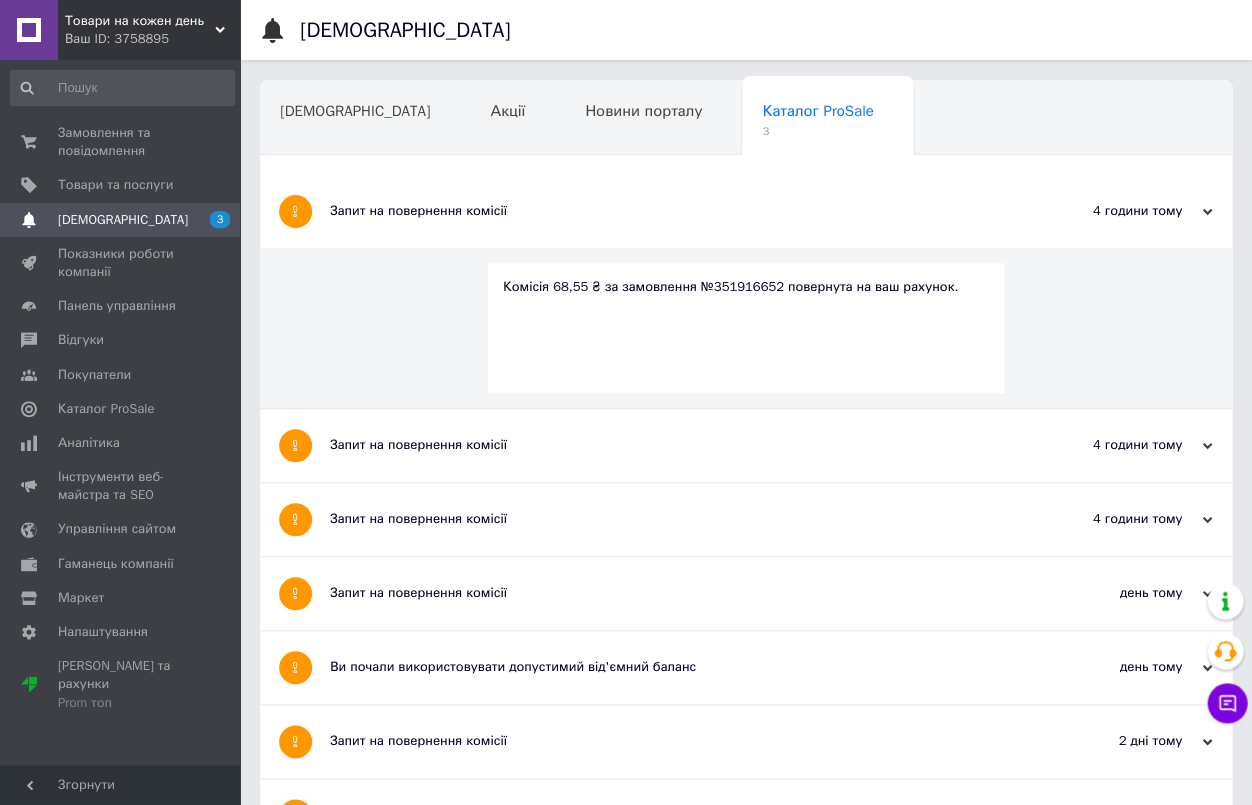click on "Запит на повернення комісії" at bounding box center [671, 445] 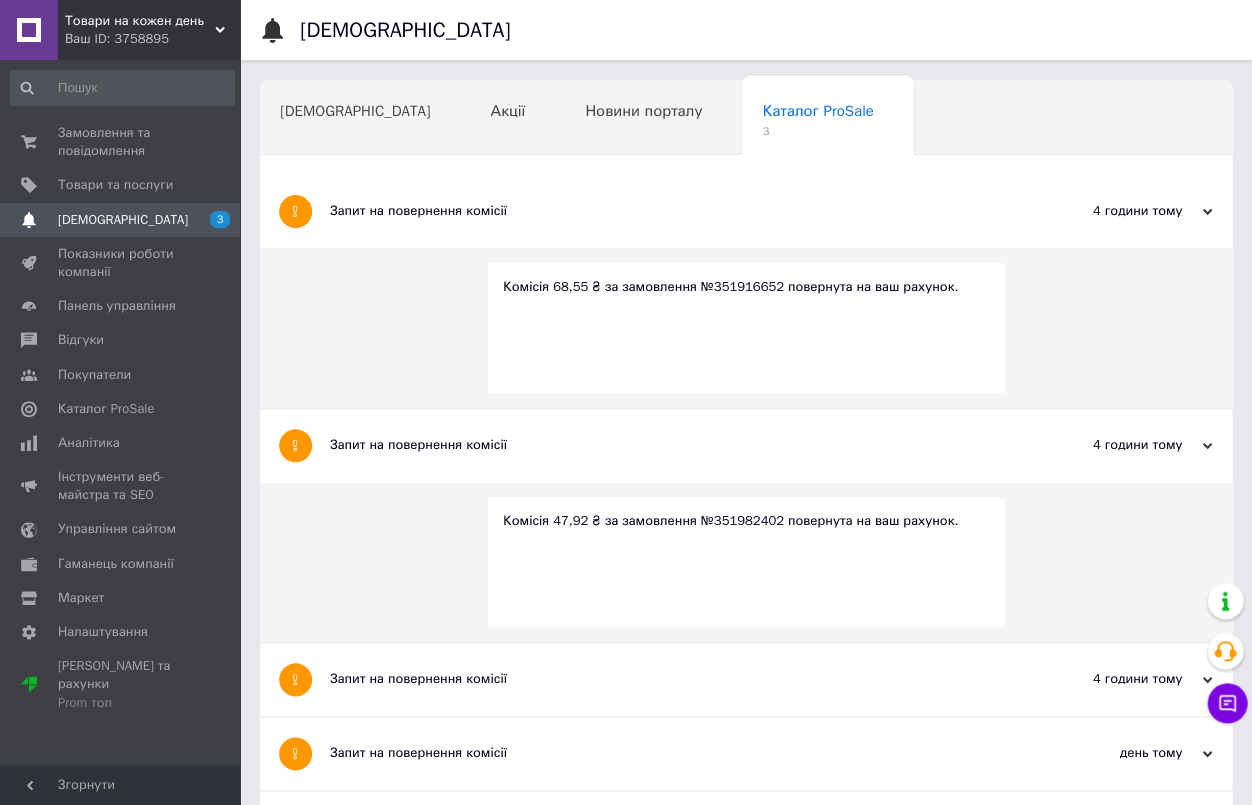 click on "Запит на повернення комісії" at bounding box center [671, 679] 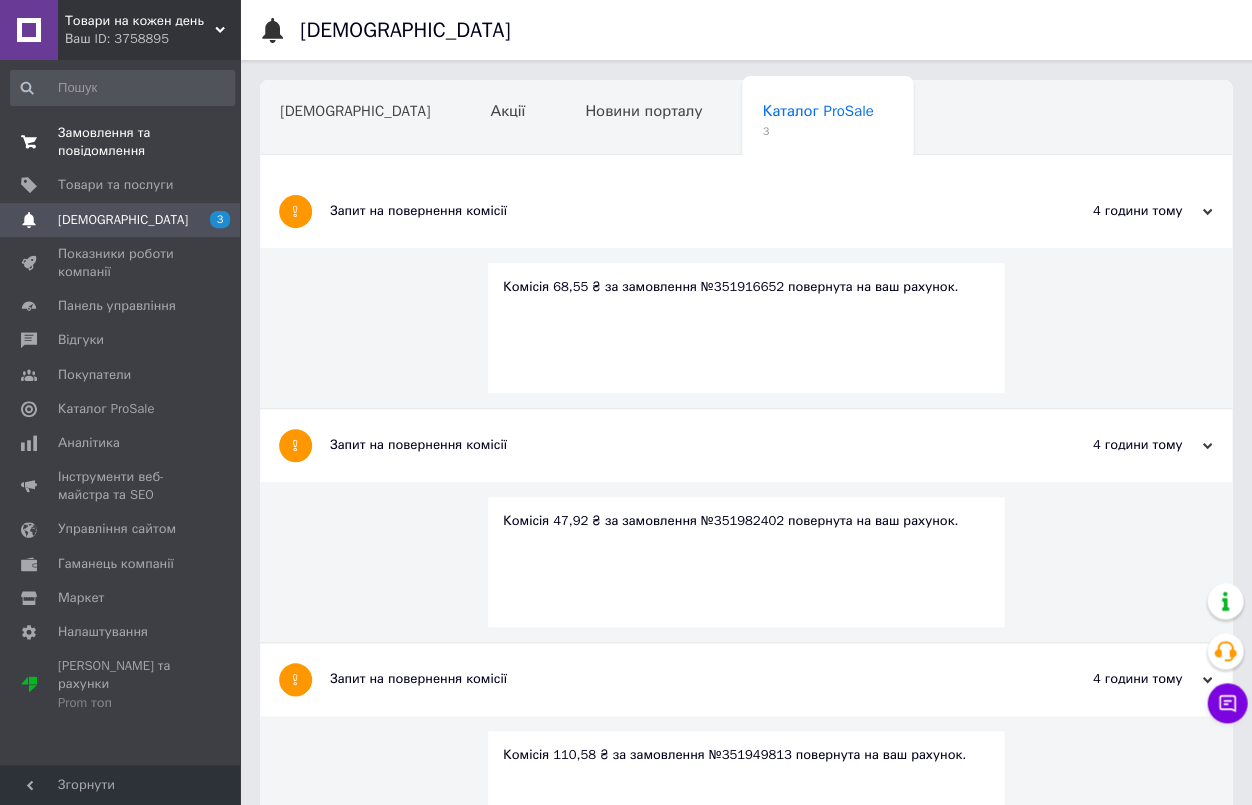 click on "Замовлення та повідомлення" at bounding box center [121, 142] 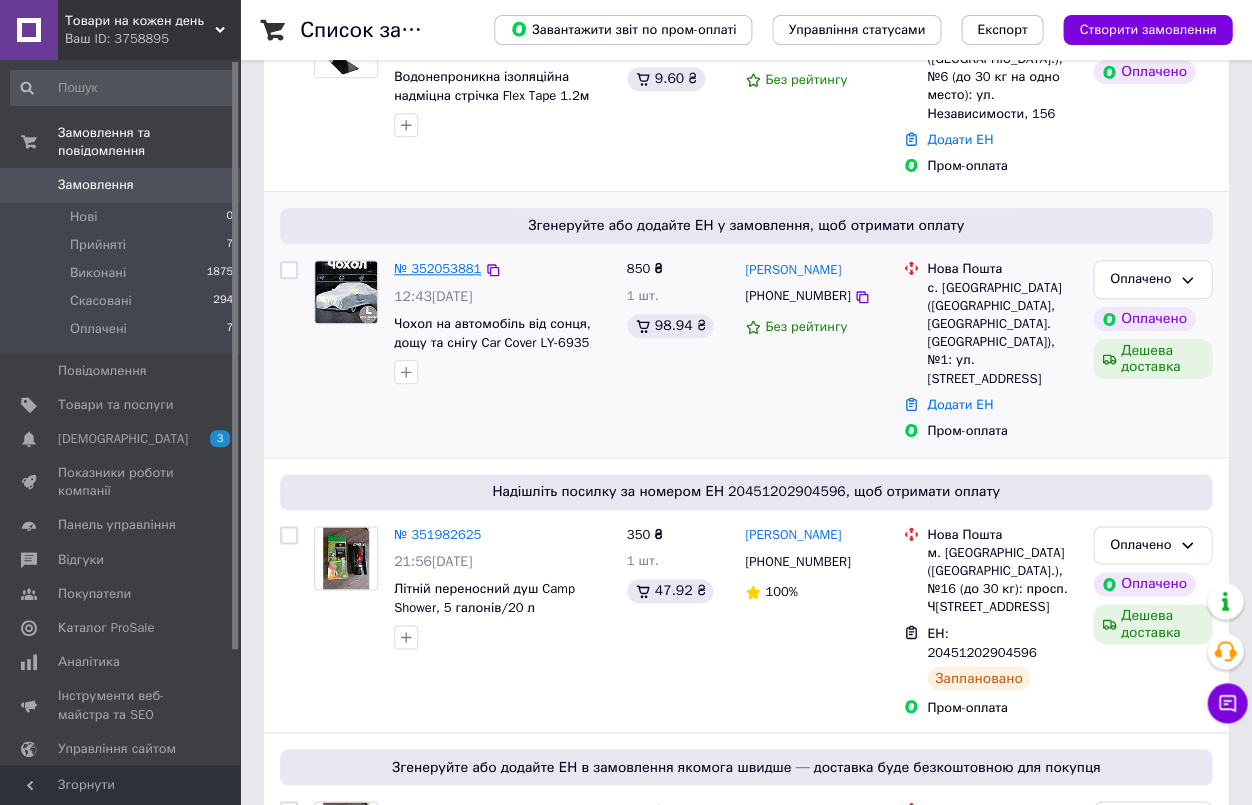scroll, scrollTop: 276, scrollLeft: 0, axis: vertical 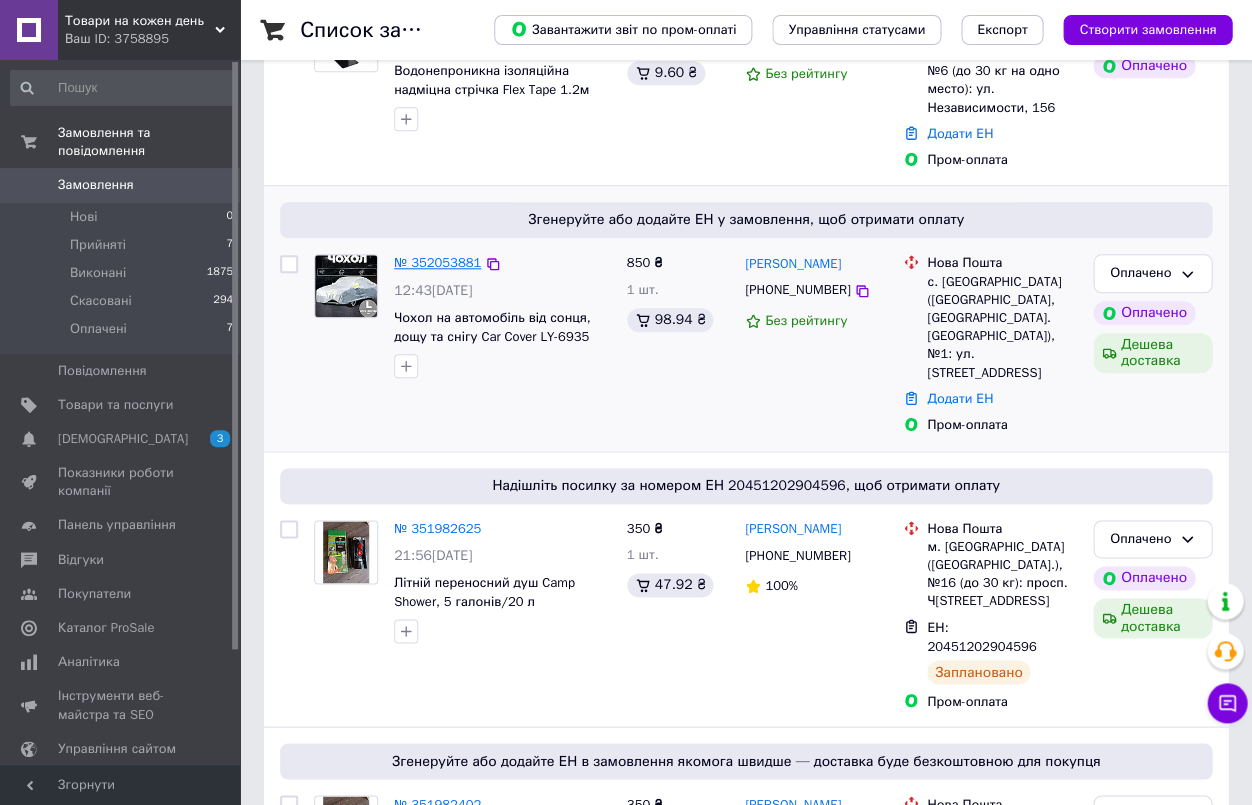 click on "№ 352053881" at bounding box center (437, 262) 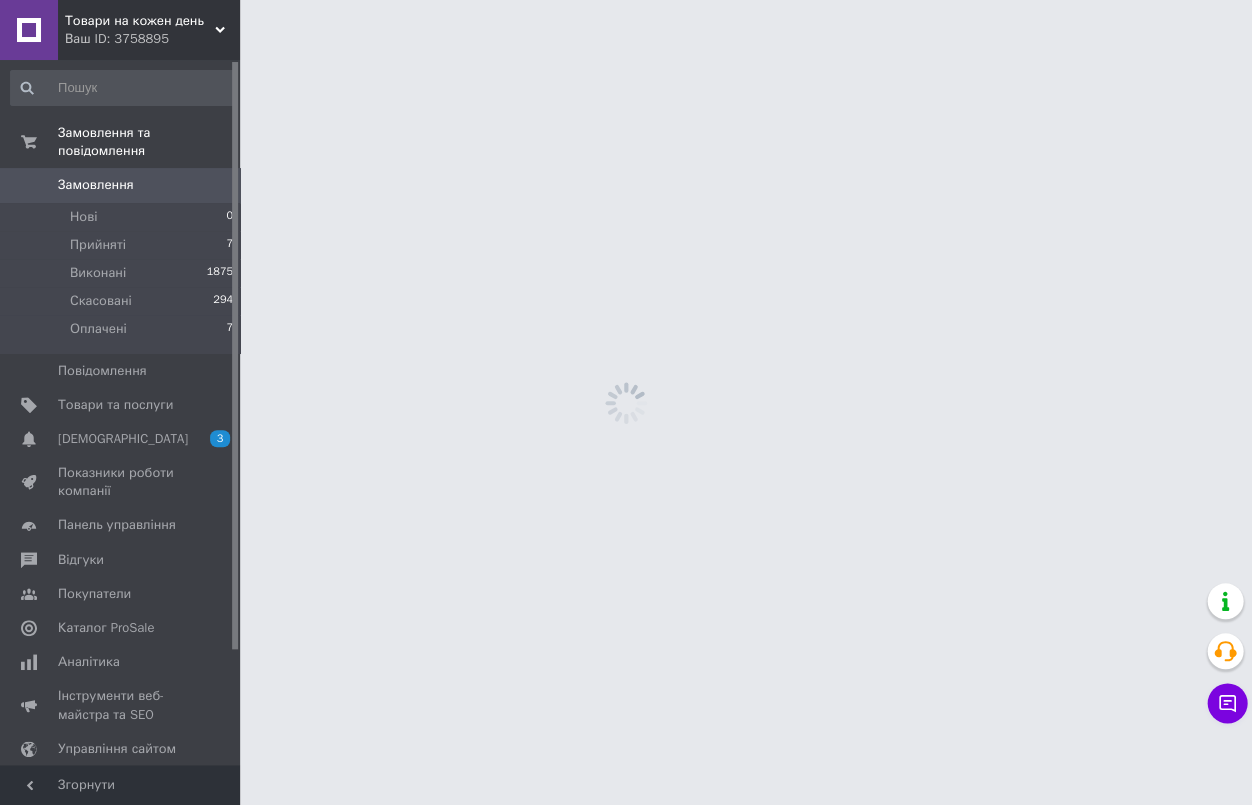 scroll, scrollTop: 0, scrollLeft: 0, axis: both 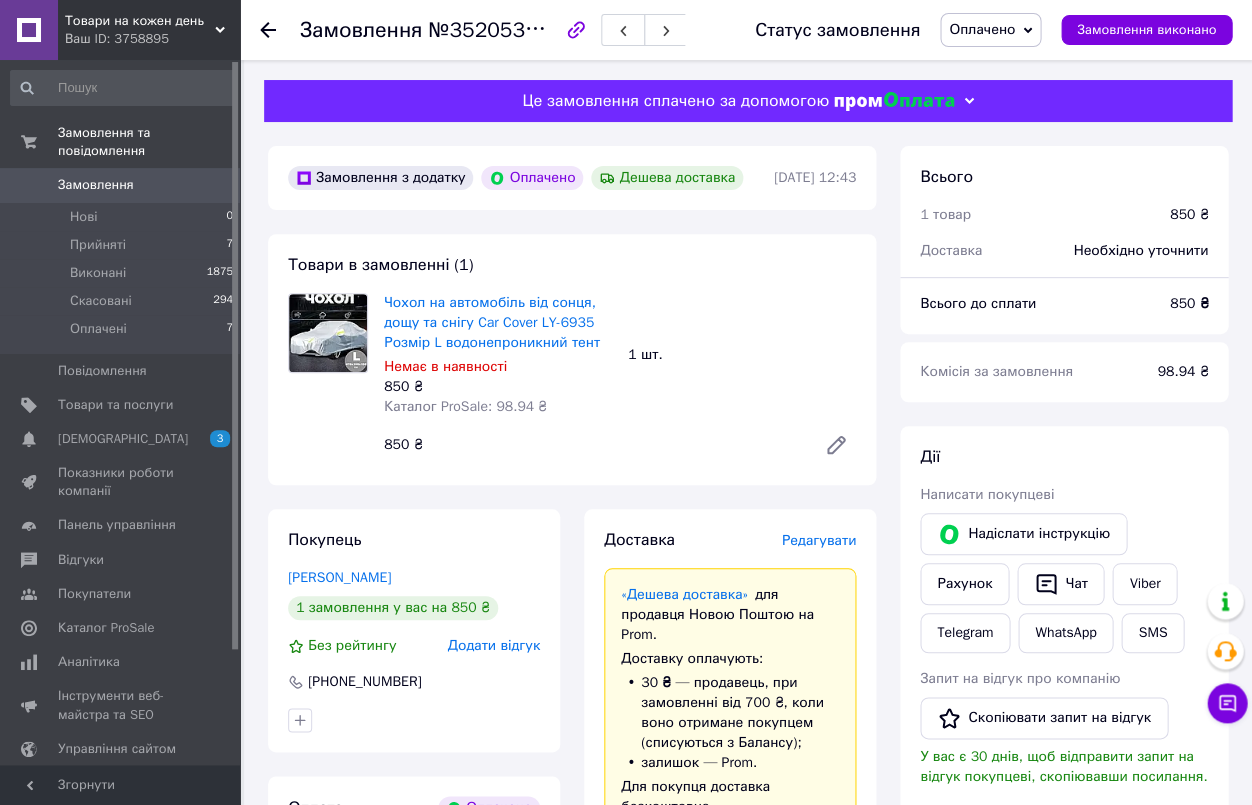click on "Редагувати" at bounding box center (819, 540) 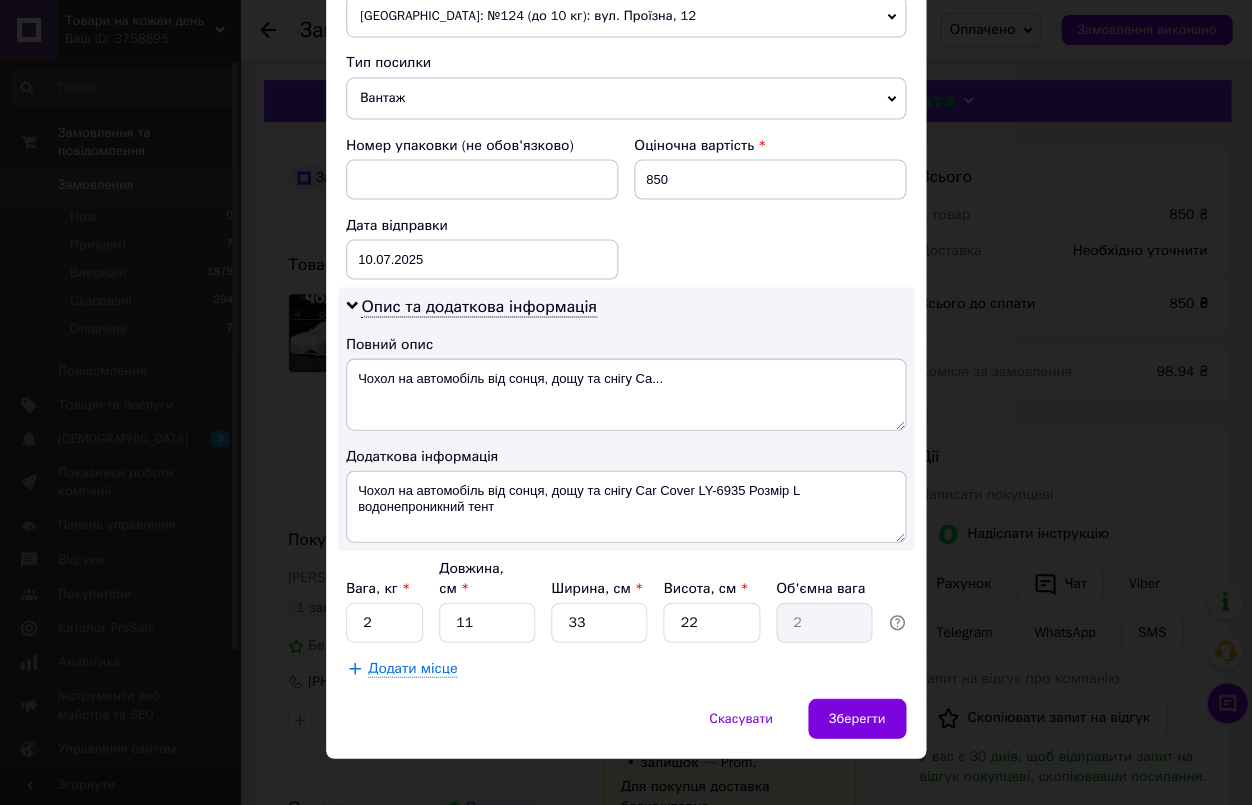 scroll, scrollTop: 765, scrollLeft: 0, axis: vertical 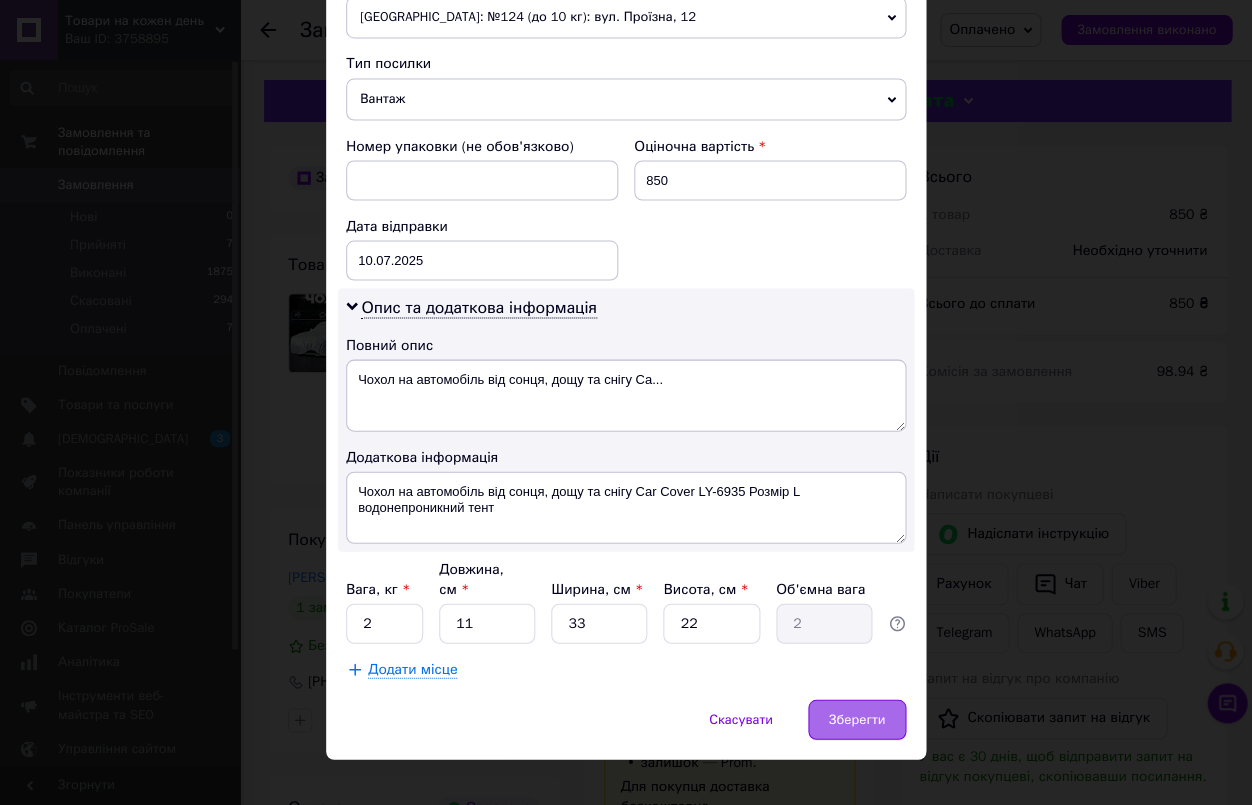 click on "Зберегти" at bounding box center [857, 719] 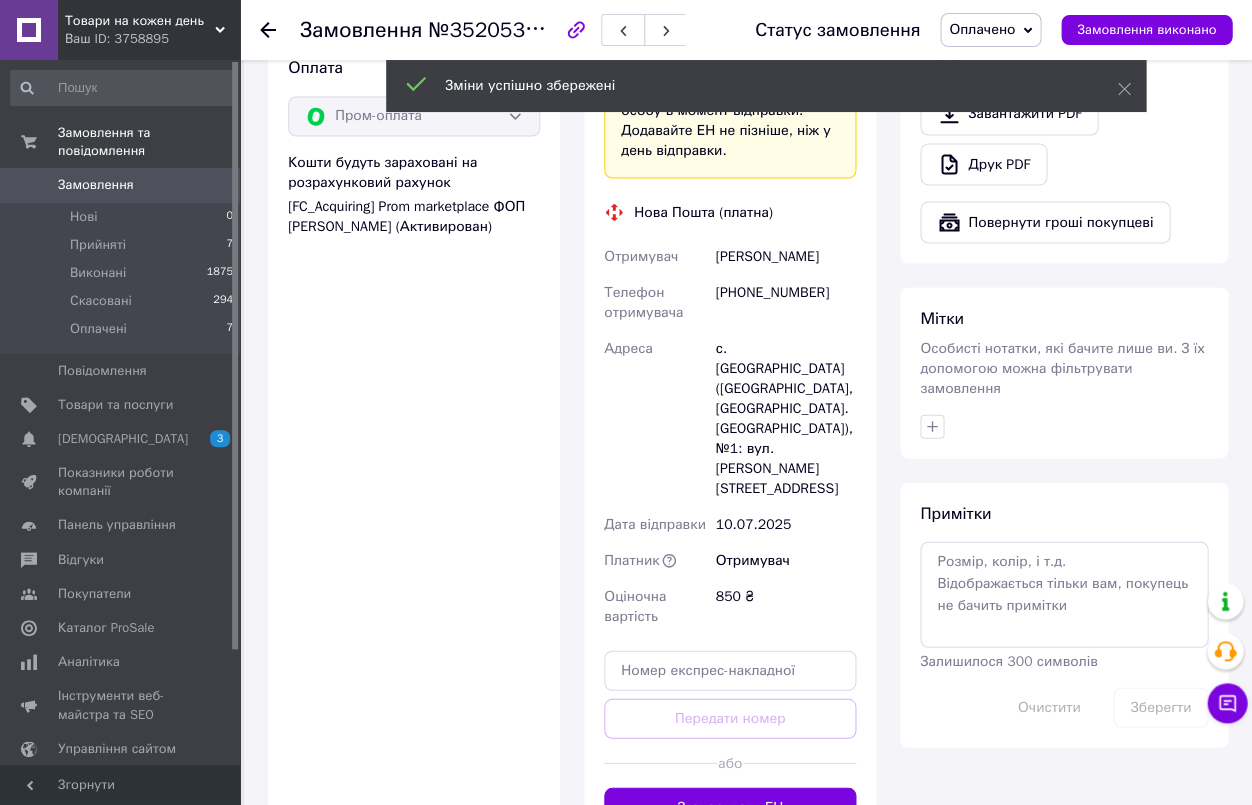 scroll, scrollTop: 761, scrollLeft: 0, axis: vertical 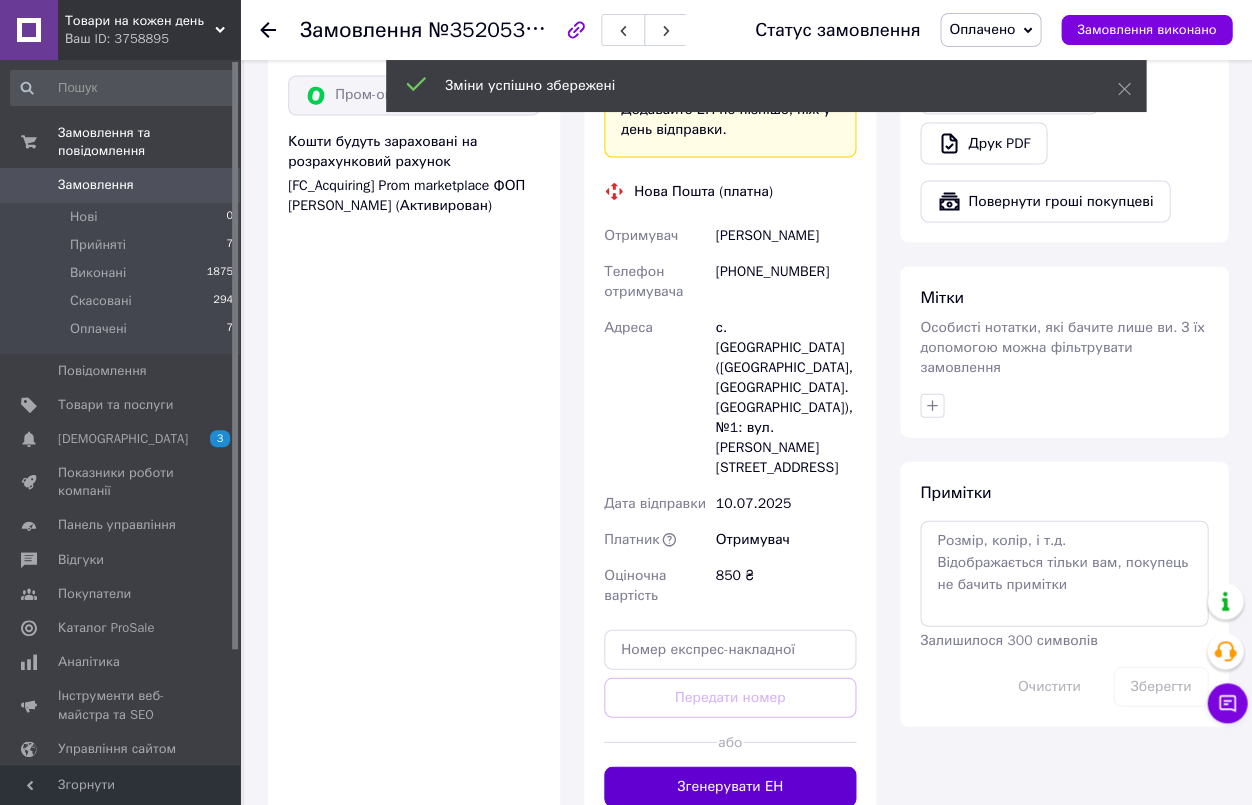 click on "Згенерувати ЕН" at bounding box center [730, 786] 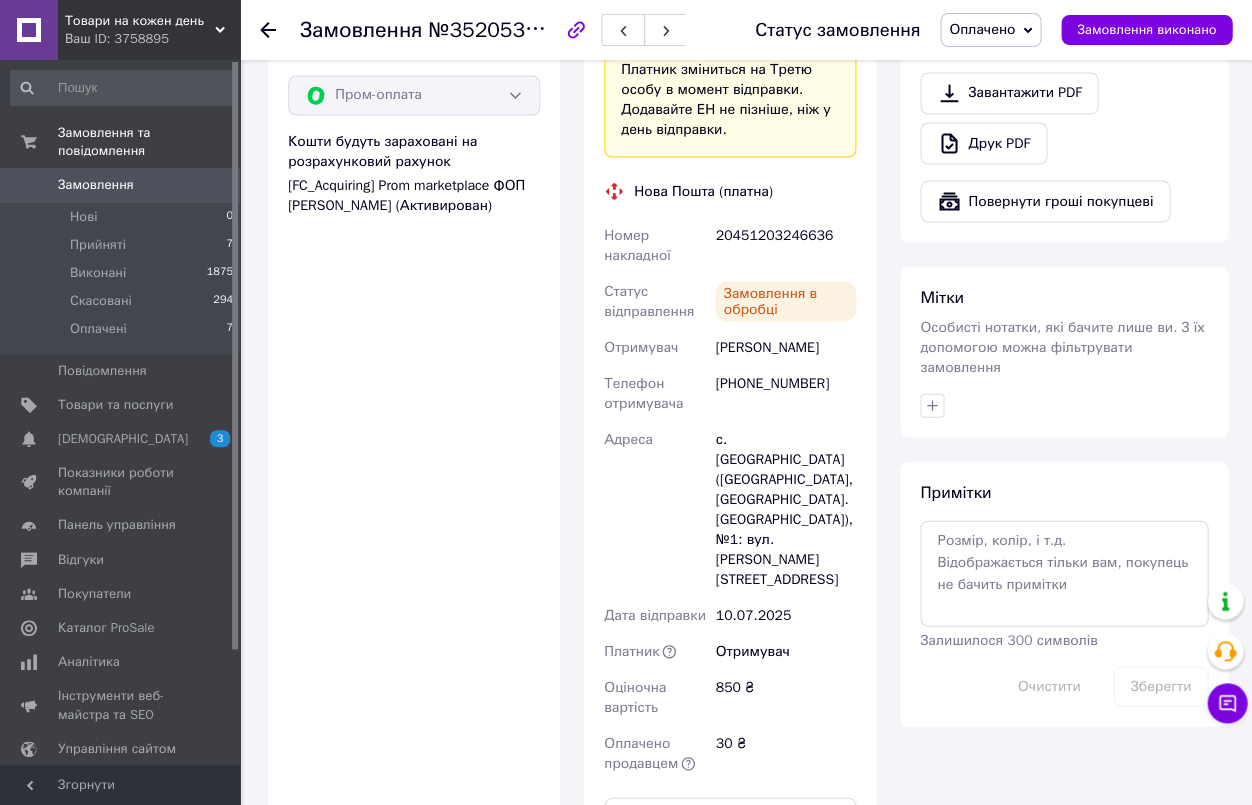 click 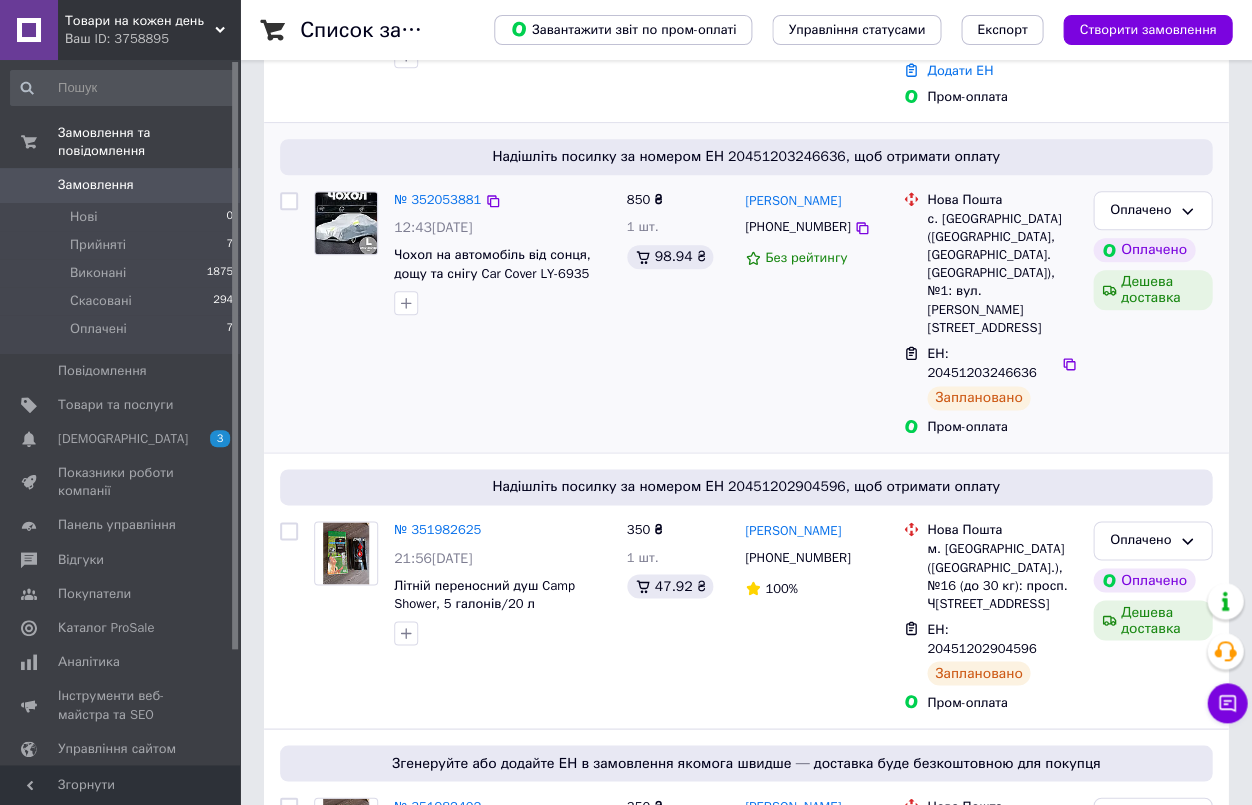scroll, scrollTop: 341, scrollLeft: 0, axis: vertical 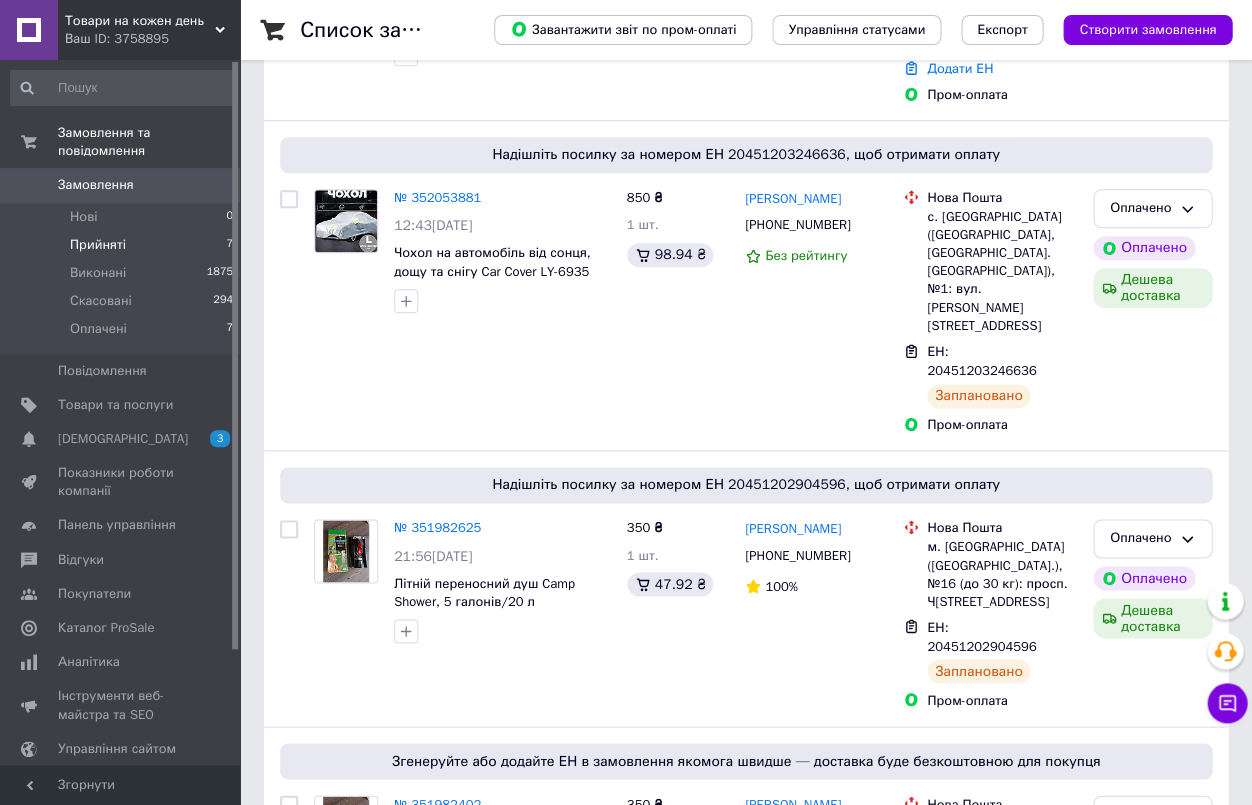click on "Прийняті" at bounding box center [98, 245] 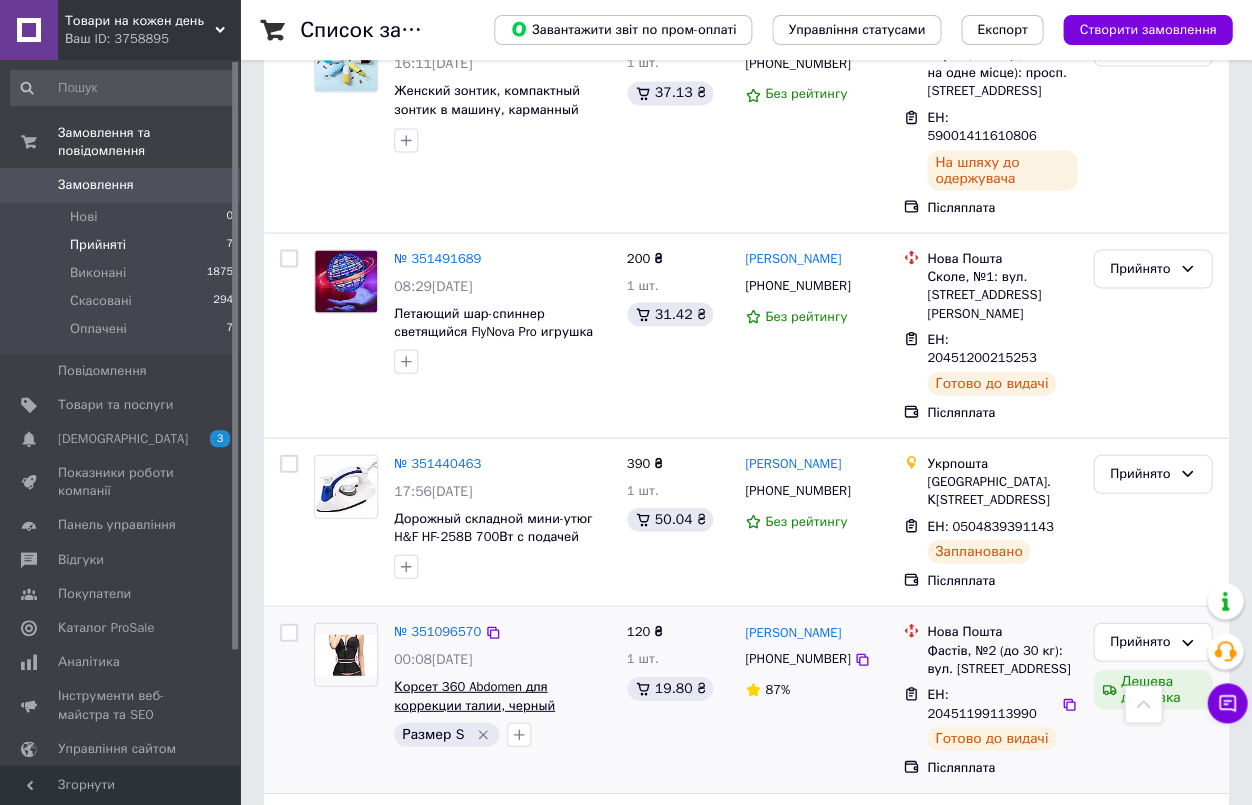 scroll, scrollTop: 755, scrollLeft: 0, axis: vertical 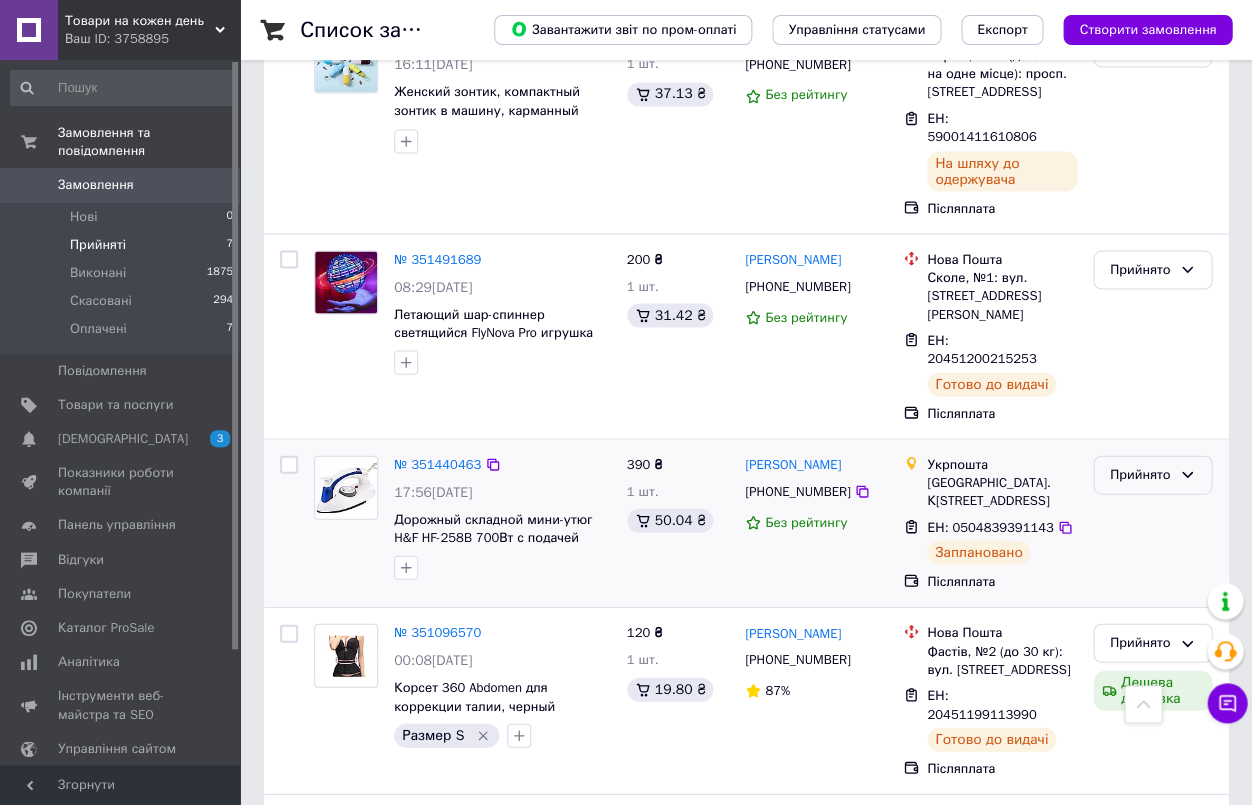 click on "Прийнято" at bounding box center [1140, 474] 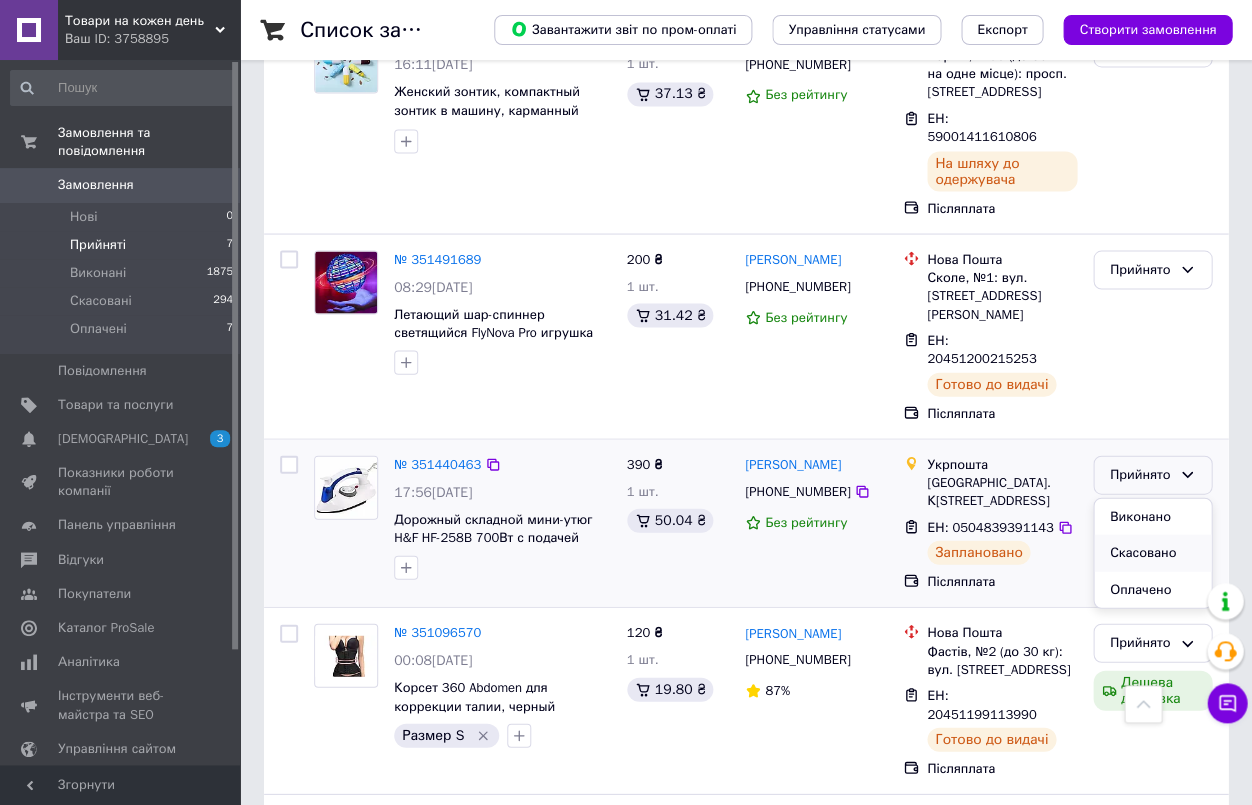 click on "Скасовано" at bounding box center [1152, 552] 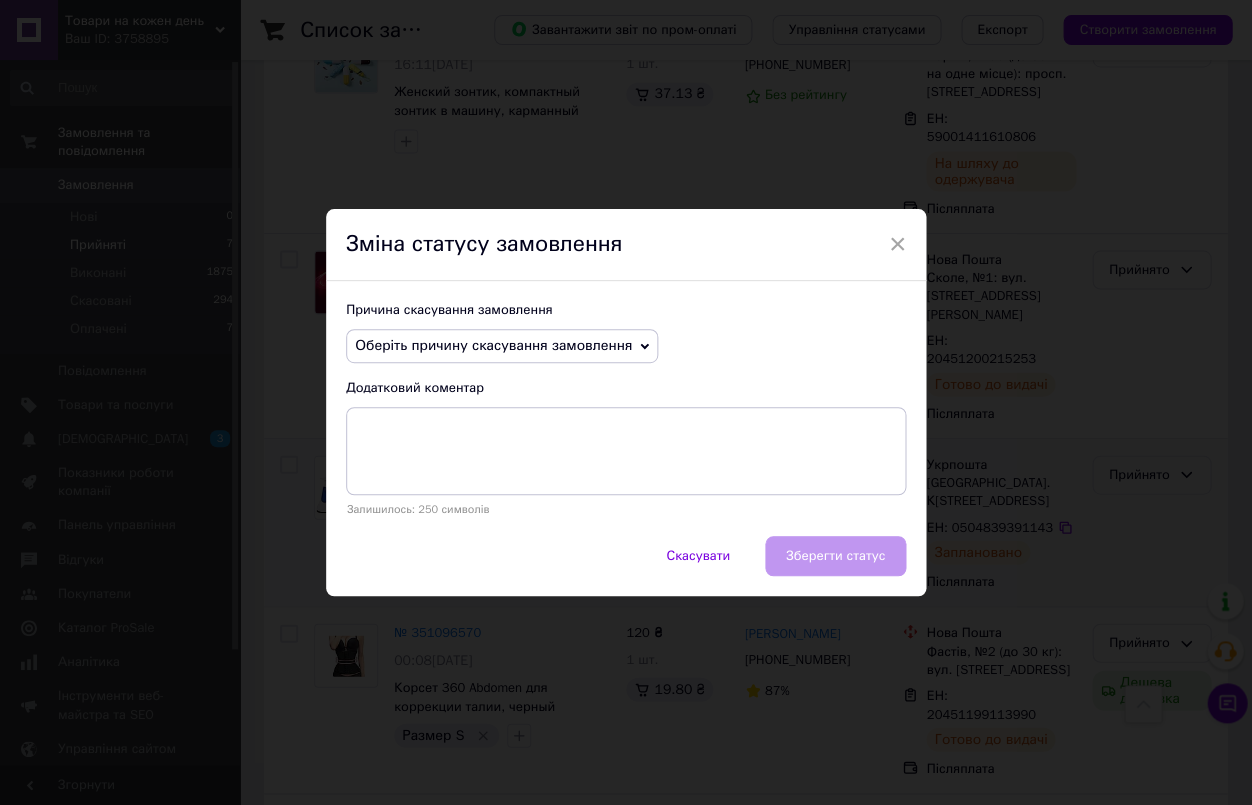 click on "Оберіть причину скасування замовлення" at bounding box center (493, 345) 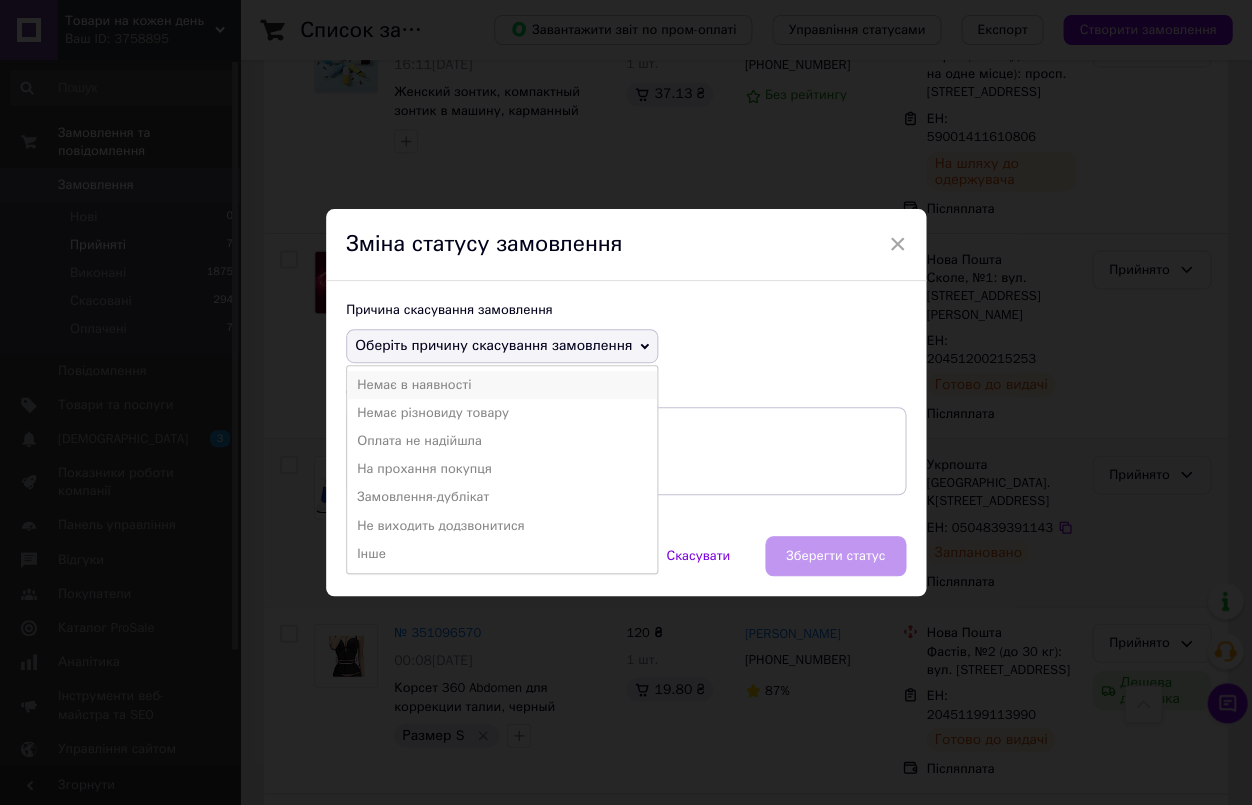 click on "Немає в наявності" at bounding box center [502, 385] 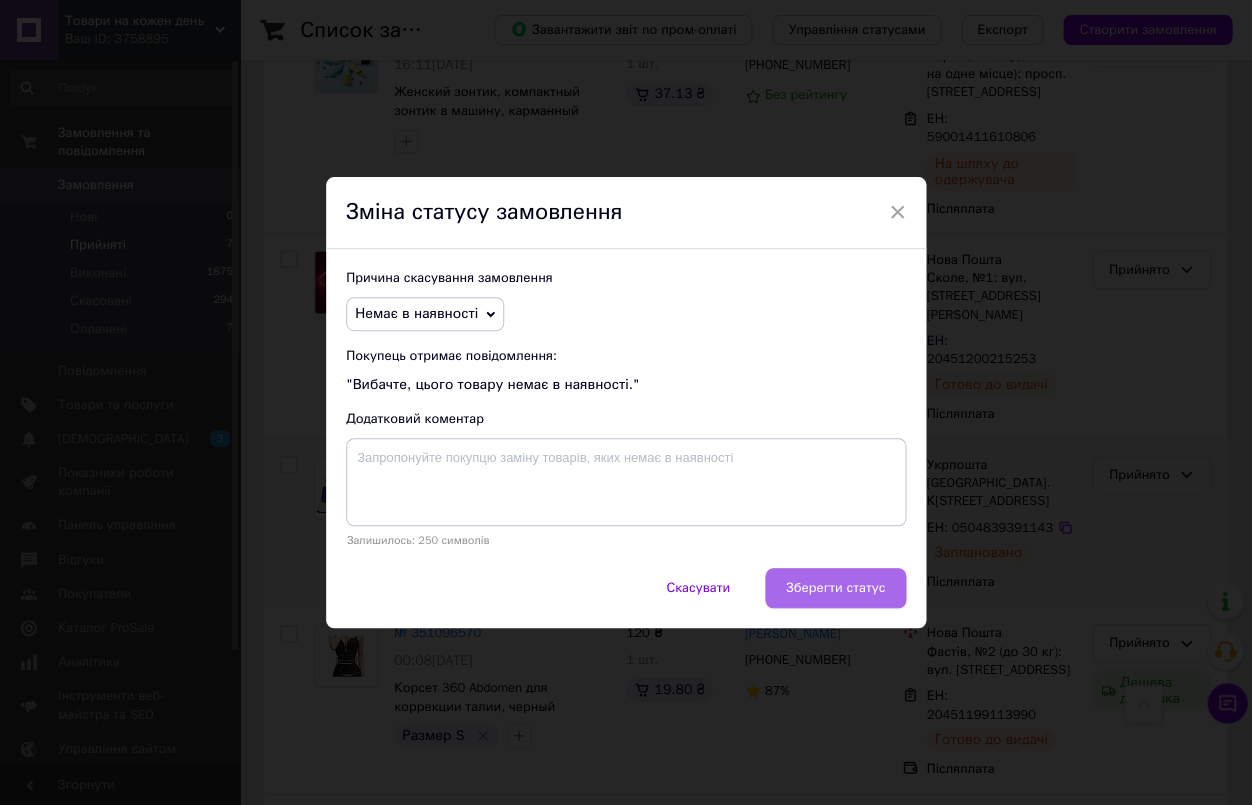 click on "Зберегти статус" at bounding box center [835, 588] 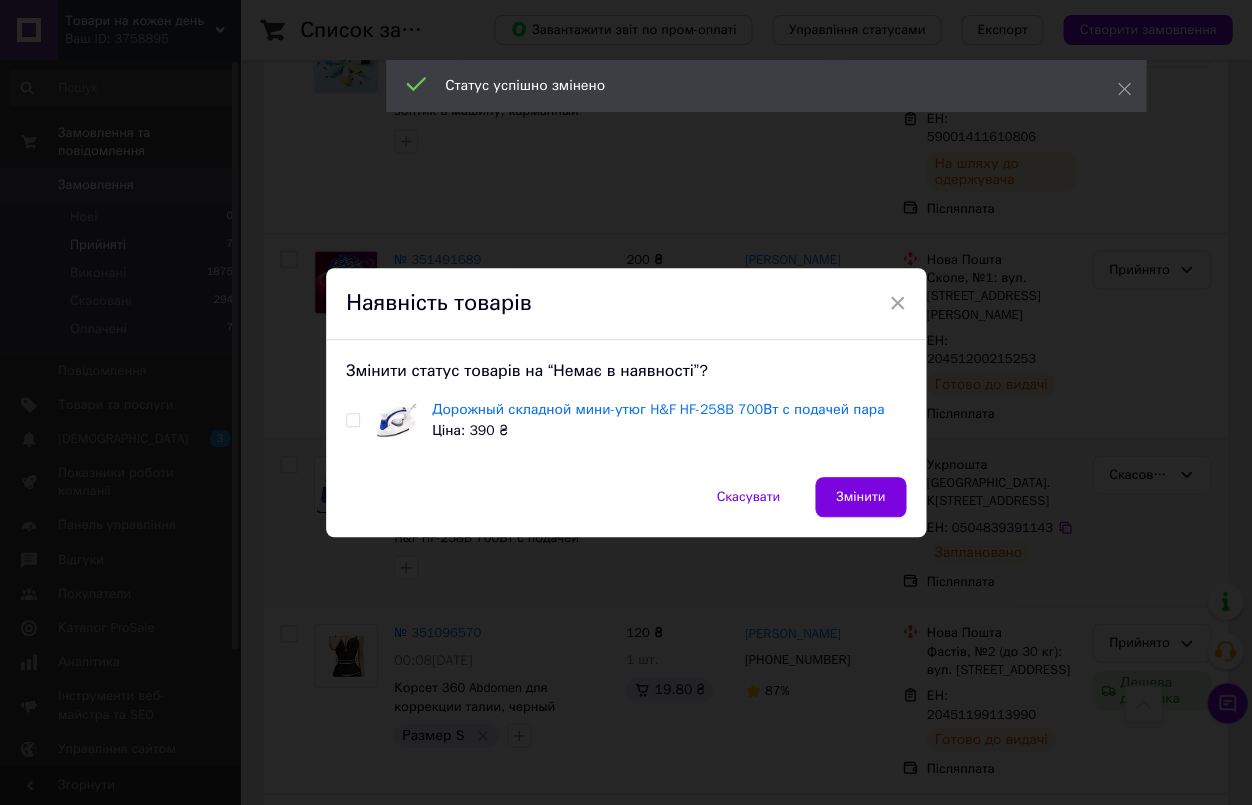 click at bounding box center [352, 420] 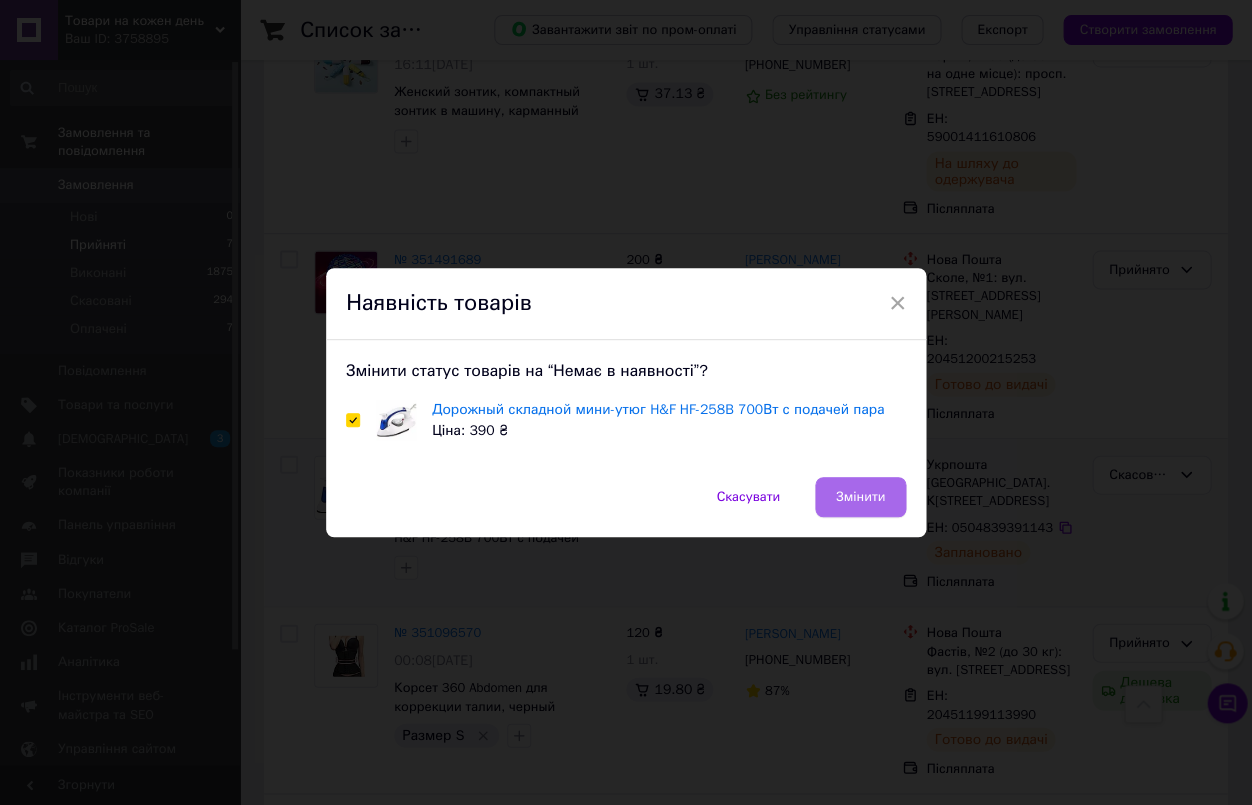 click on "Змінити" at bounding box center [860, 497] 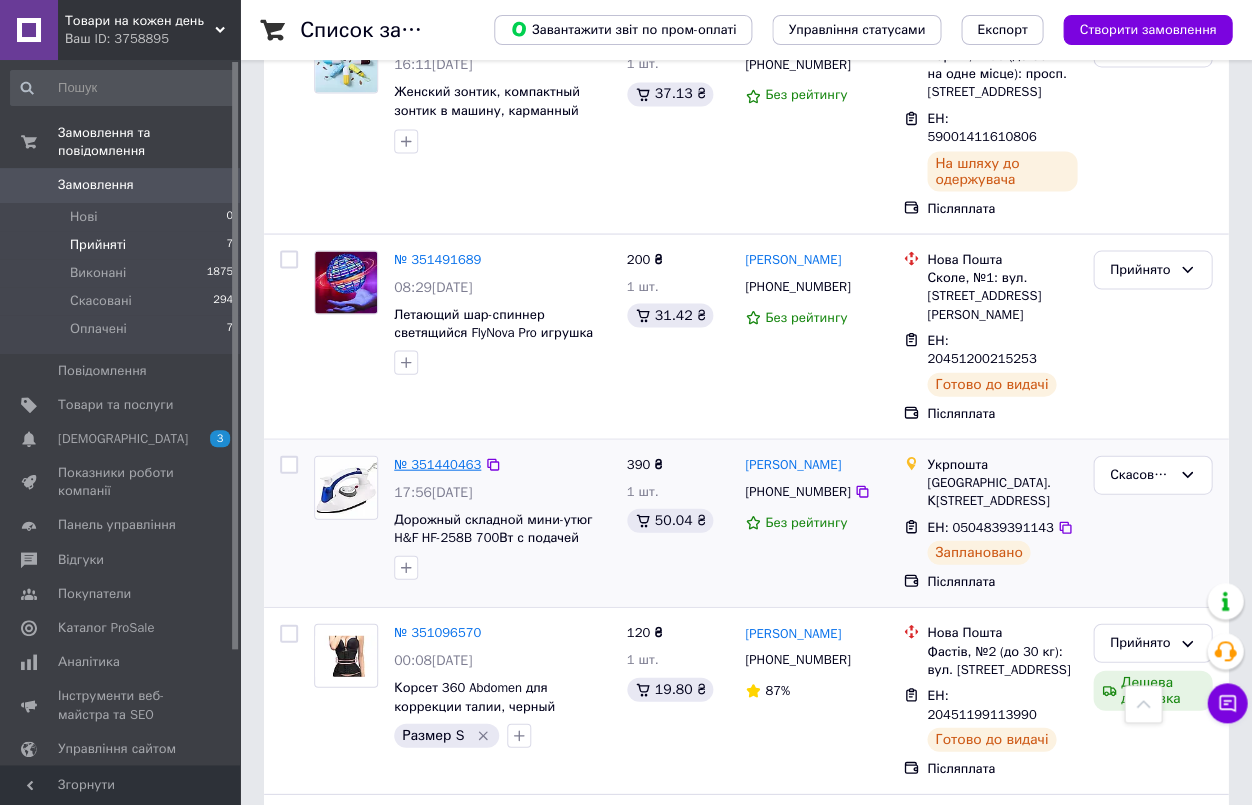 click on "№ 351440463" at bounding box center [437, 463] 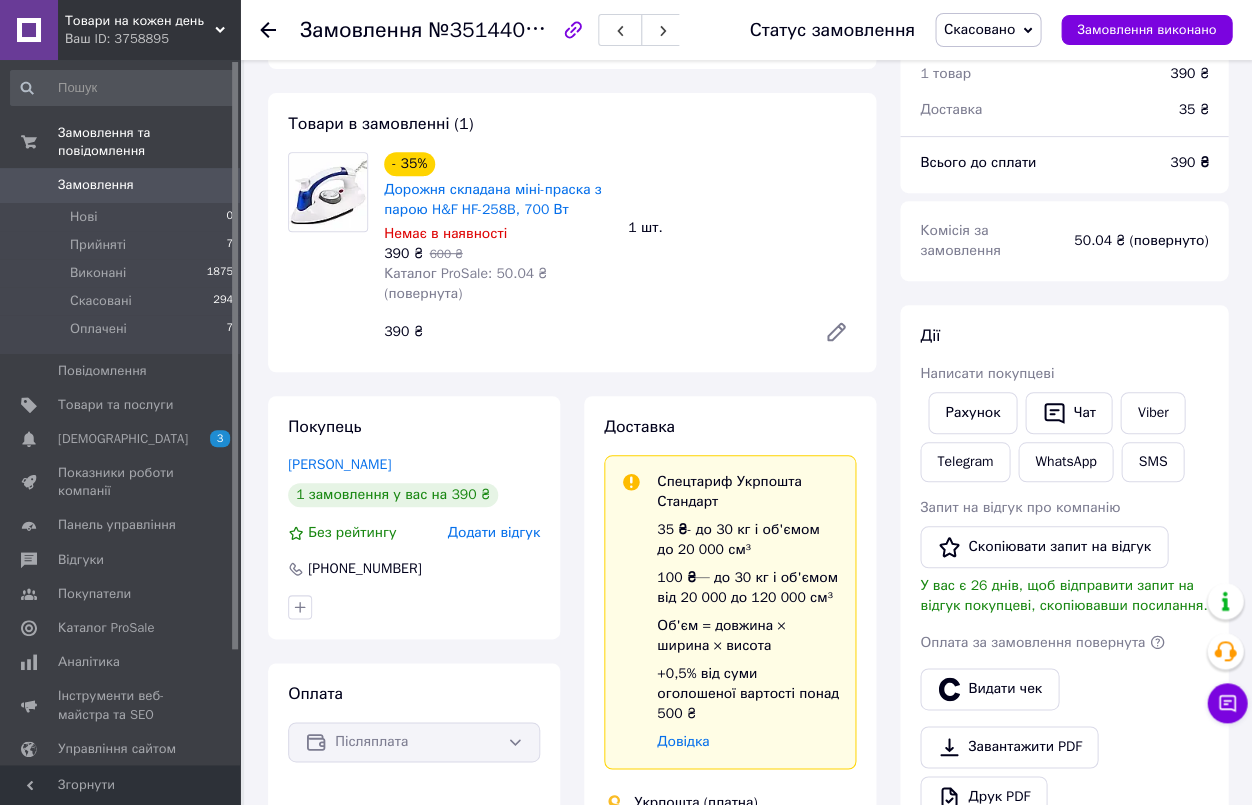 scroll, scrollTop: 72, scrollLeft: 0, axis: vertical 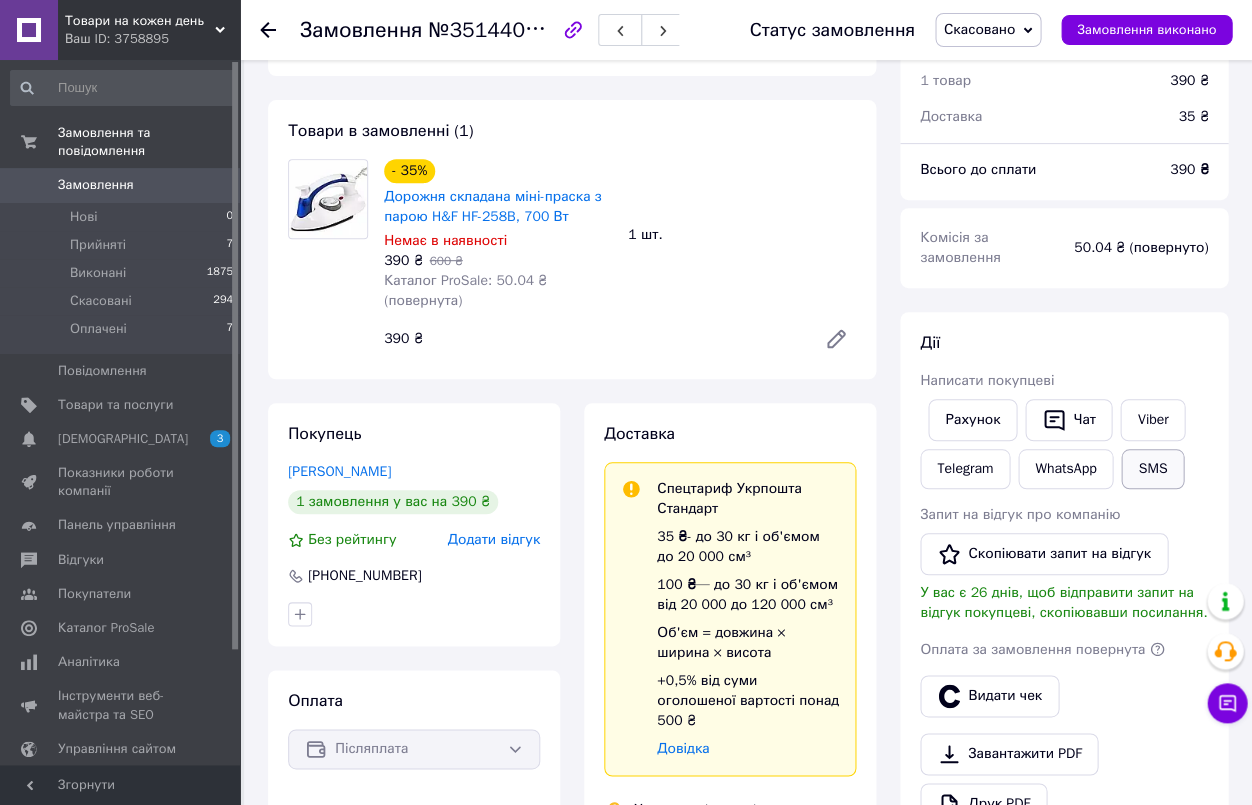 click on "SMS" at bounding box center [1152, 469] 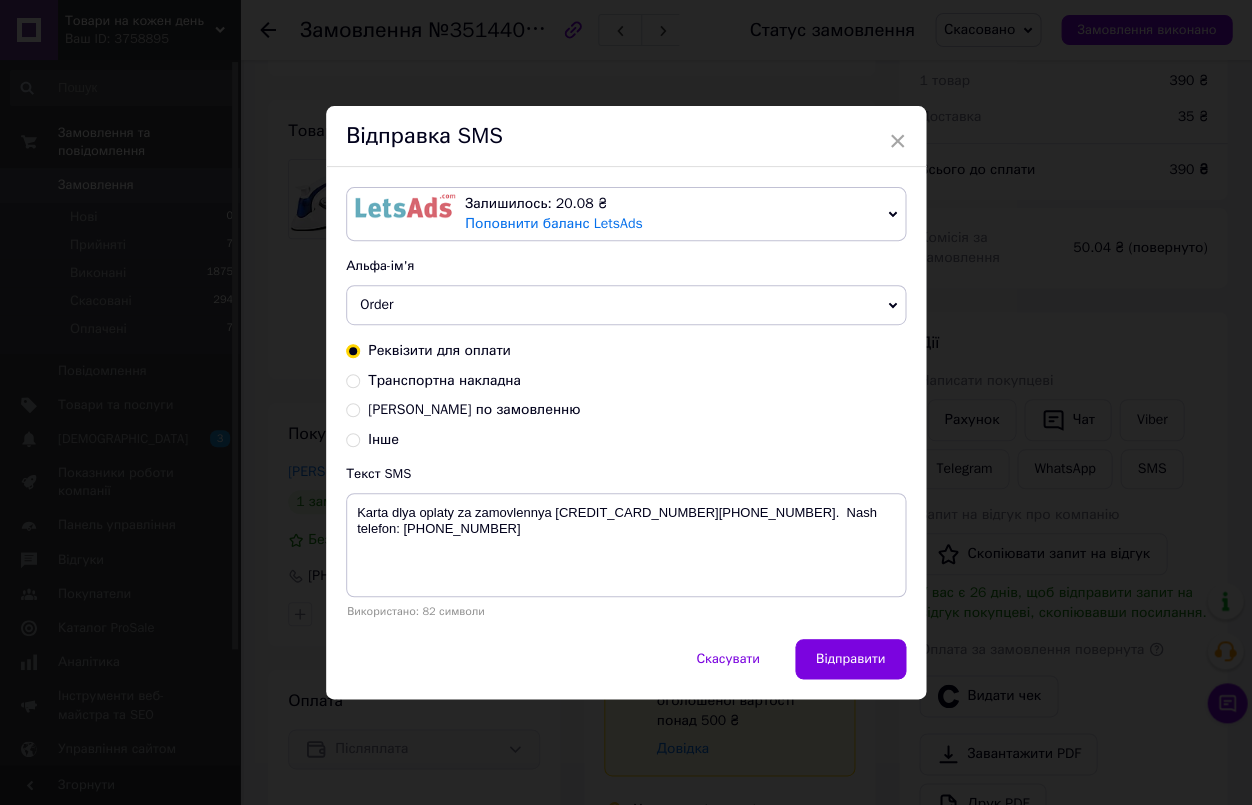 click on "Деталі по замовленню" at bounding box center [353, 408] 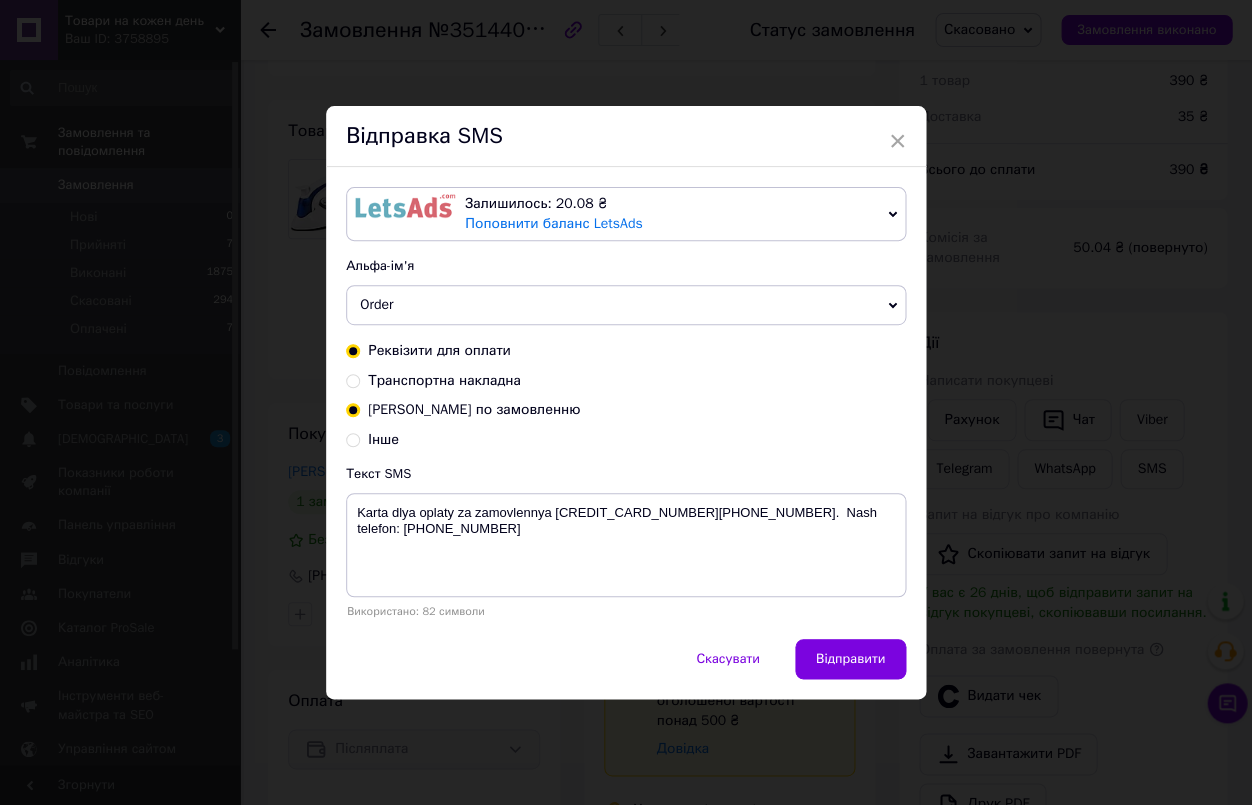 radio on "false" 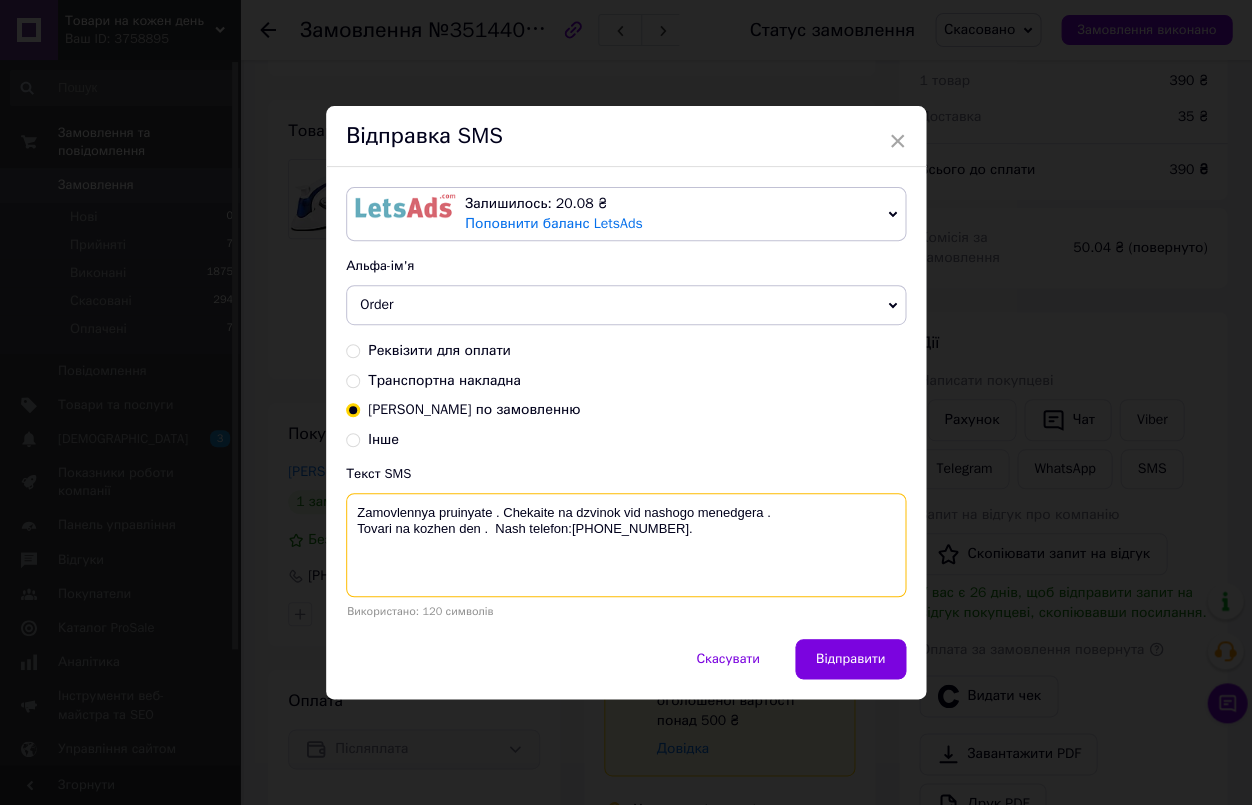 click on "Zamovlennya pruinyate . Chekaite na dzvinok vid nashogo menedgera .
Tovari na kozhen den .  Nash telefon:+380662430994." at bounding box center (626, 545) 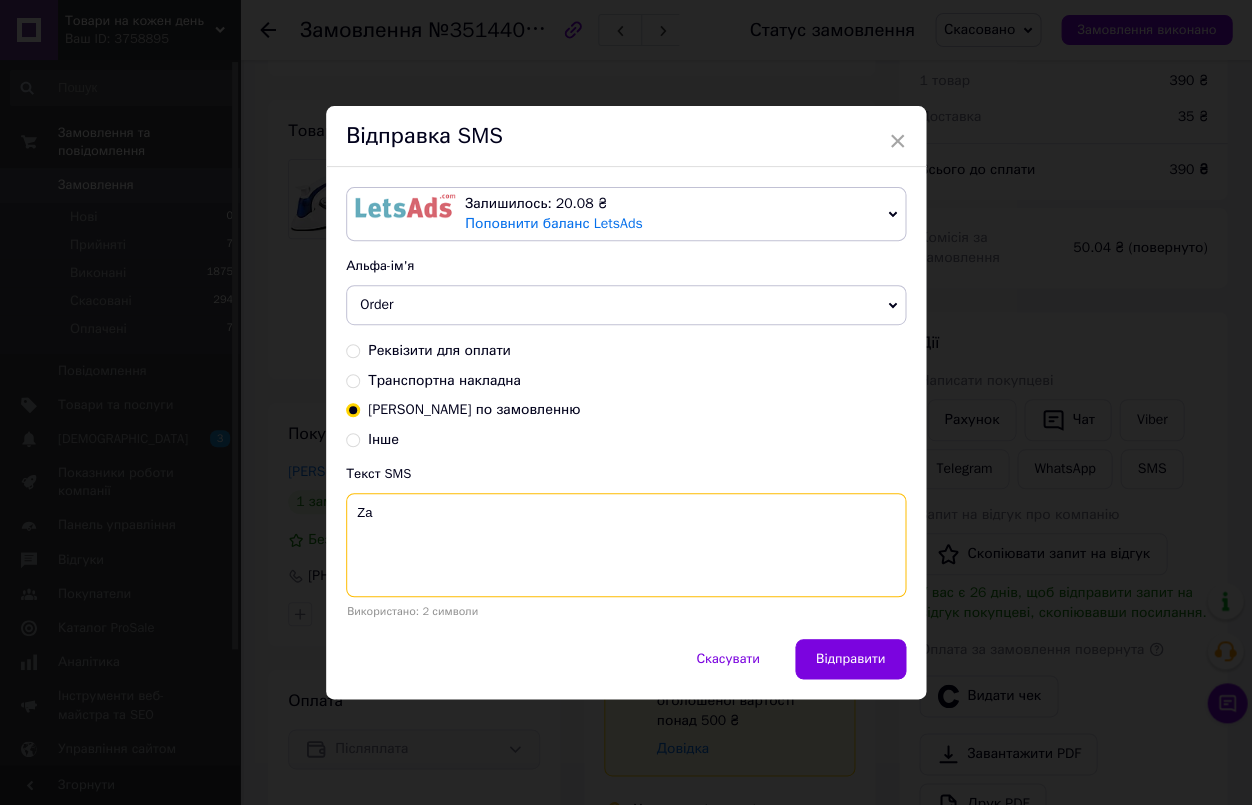 type on "Z" 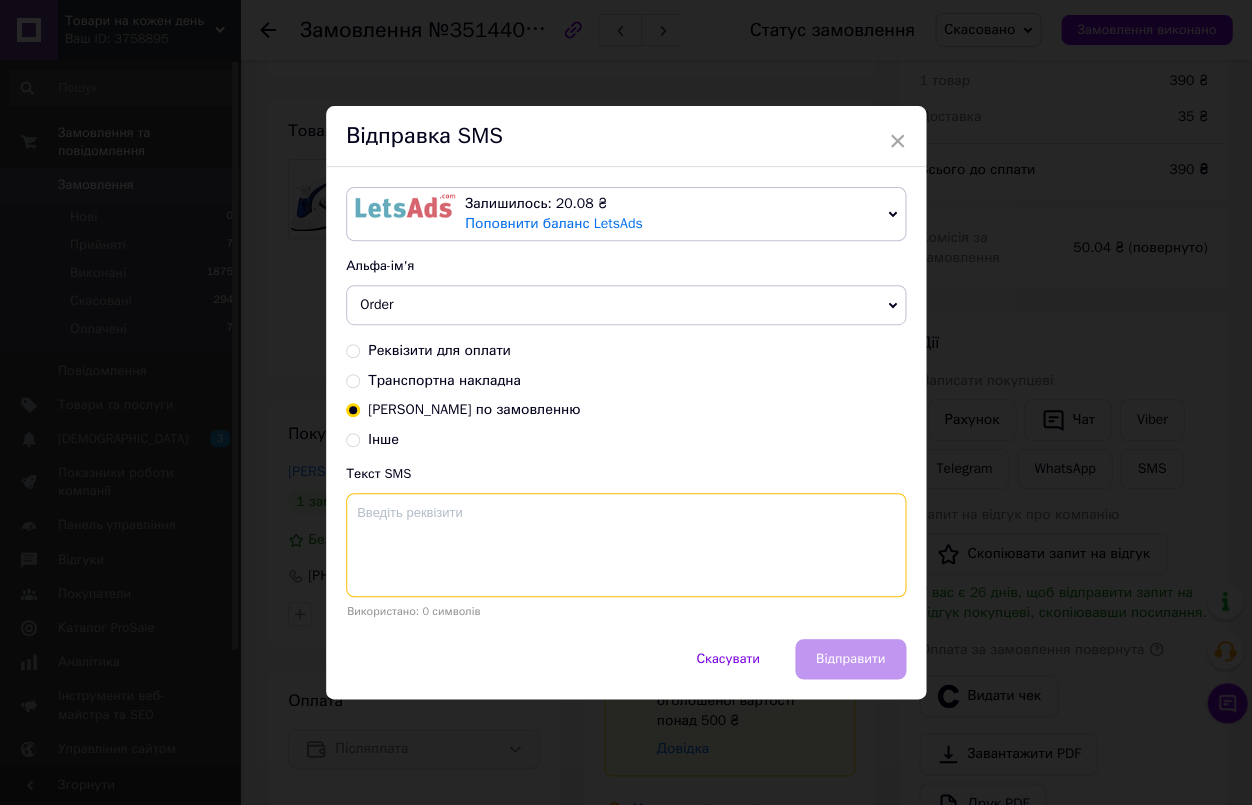 type on "Л" 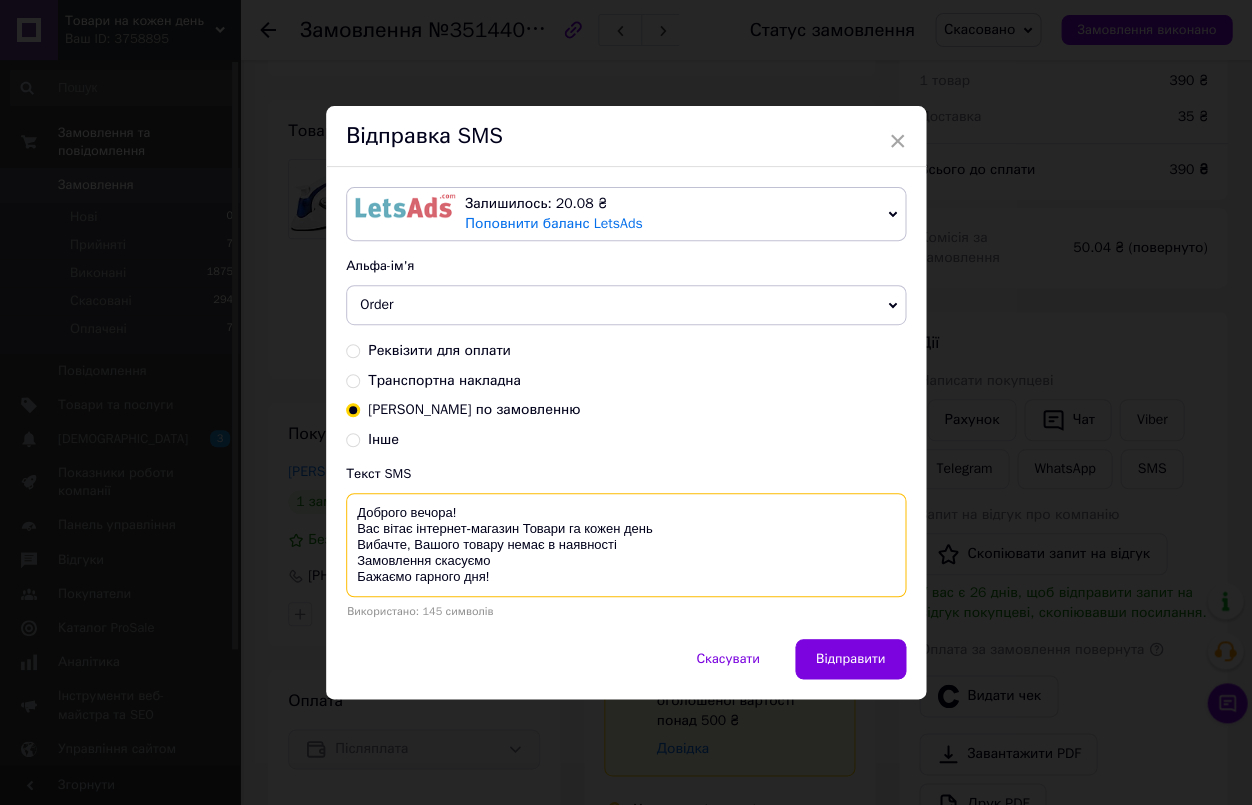 click on "Доброго вечора!
Вас вітає інтернет-магазин Товари га кожен день
Вибачте, Вашого товару немає в наявності
Замовлення скасуємо
Бажаємо гарного дня!" at bounding box center (626, 545) 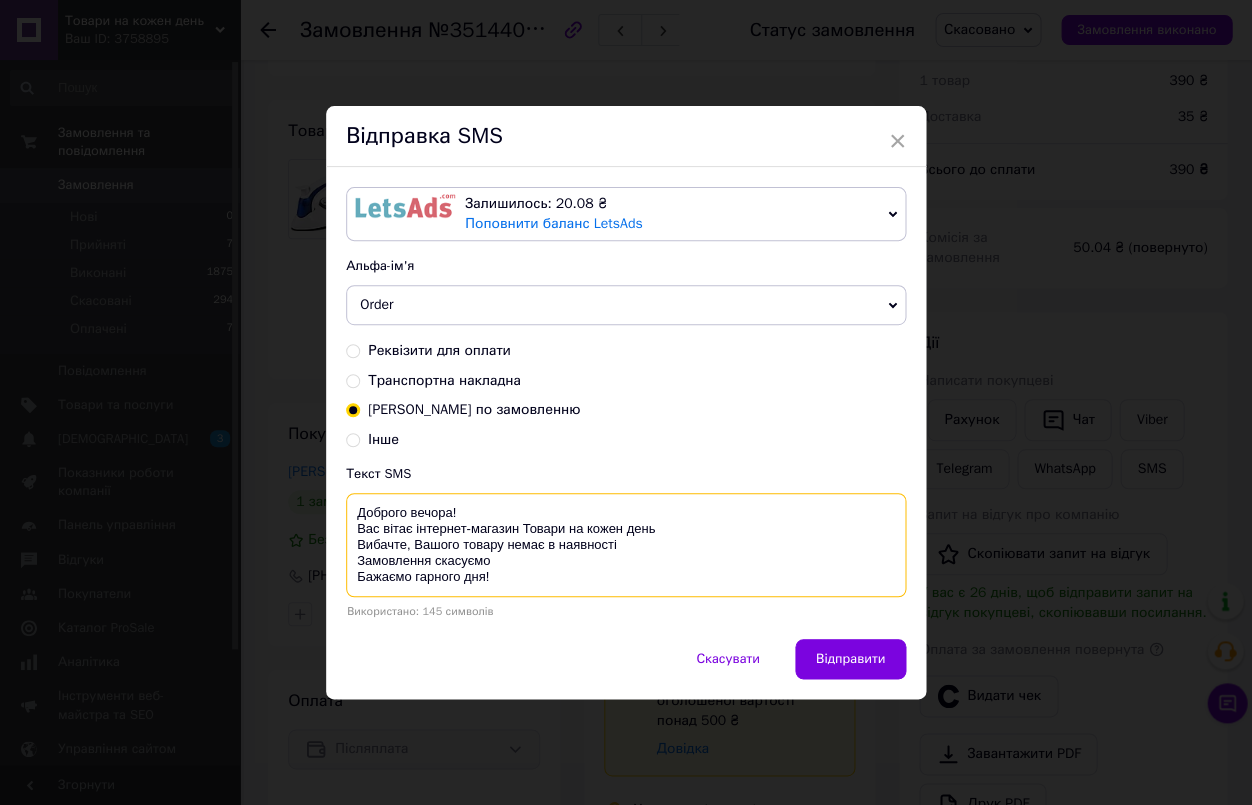 click on "Доброго вечора!
Вас вітає інтернет-магазин Товари на кожен день
Вибачте, Вашого товару немає в наявності
Замовлення скасуємо
Бажаємо гарного дня!" at bounding box center (626, 545) 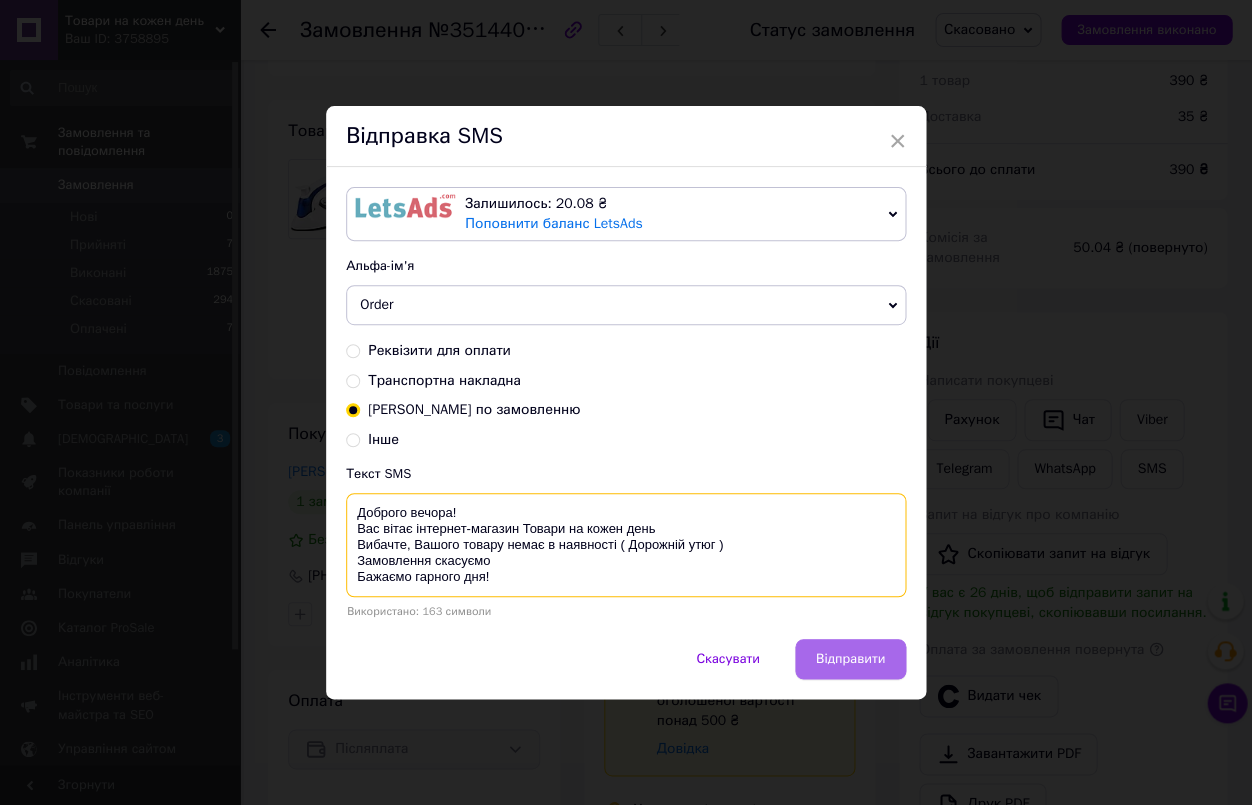 type on "Доброго вечора!
Вас вітає інтернет-магазин Товари на кожен день
Вибачте, Вашого товару немає в наявності ( Дорожній утюг )
Замовлення скасуємо
Бажаємо гарного дня!" 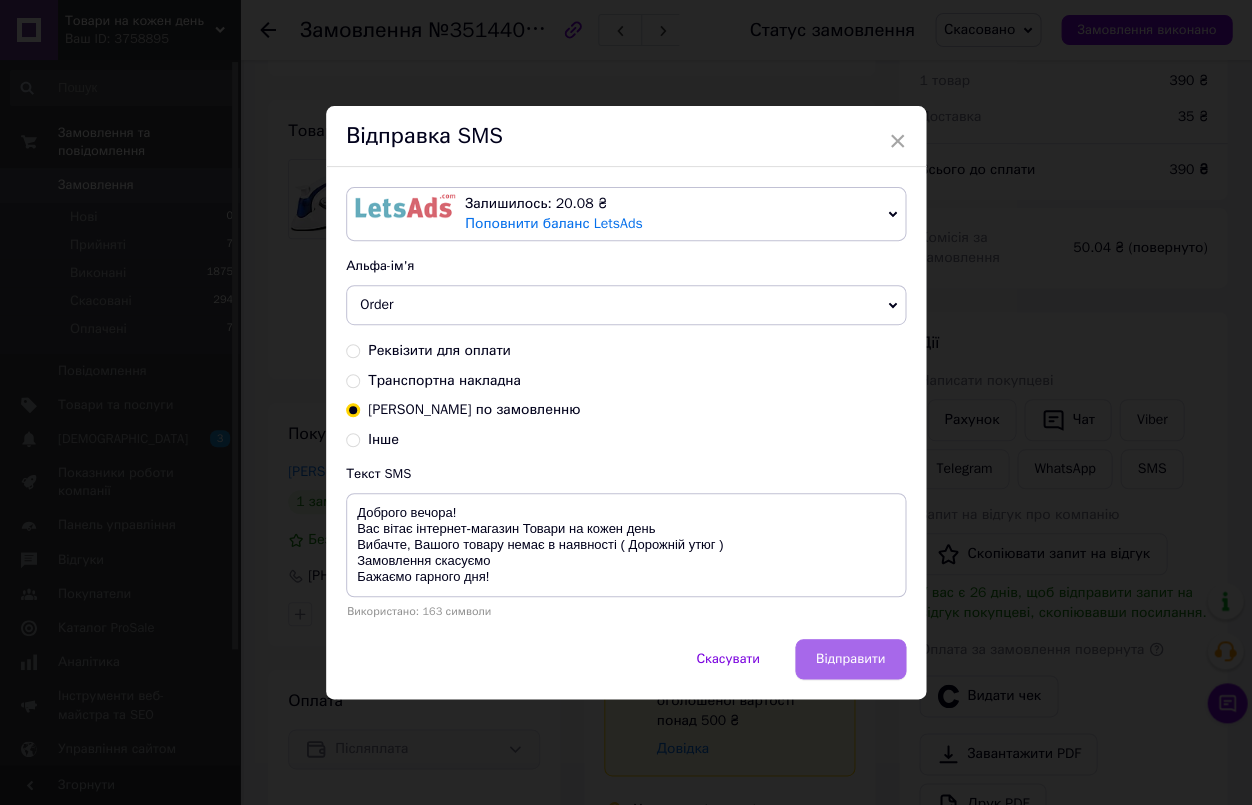 click on "Відправити" at bounding box center [850, 659] 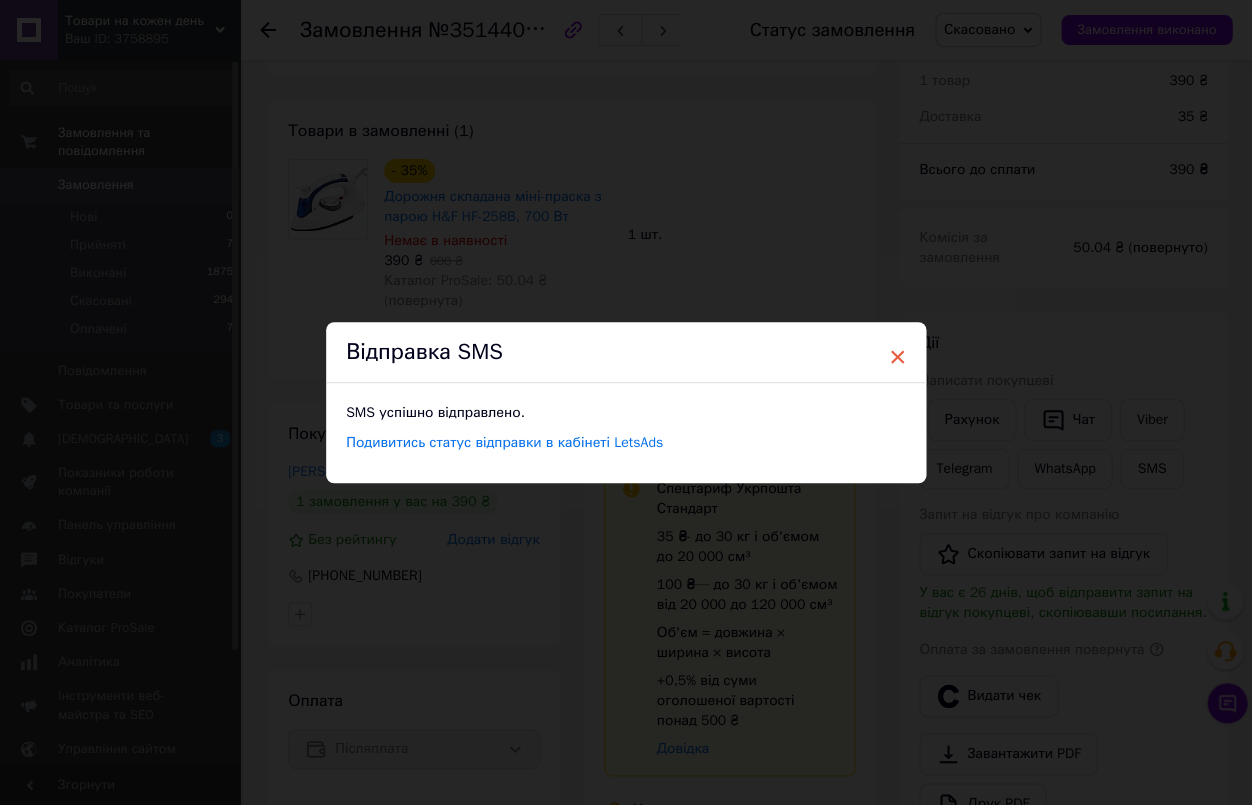 click on "×" at bounding box center [897, 357] 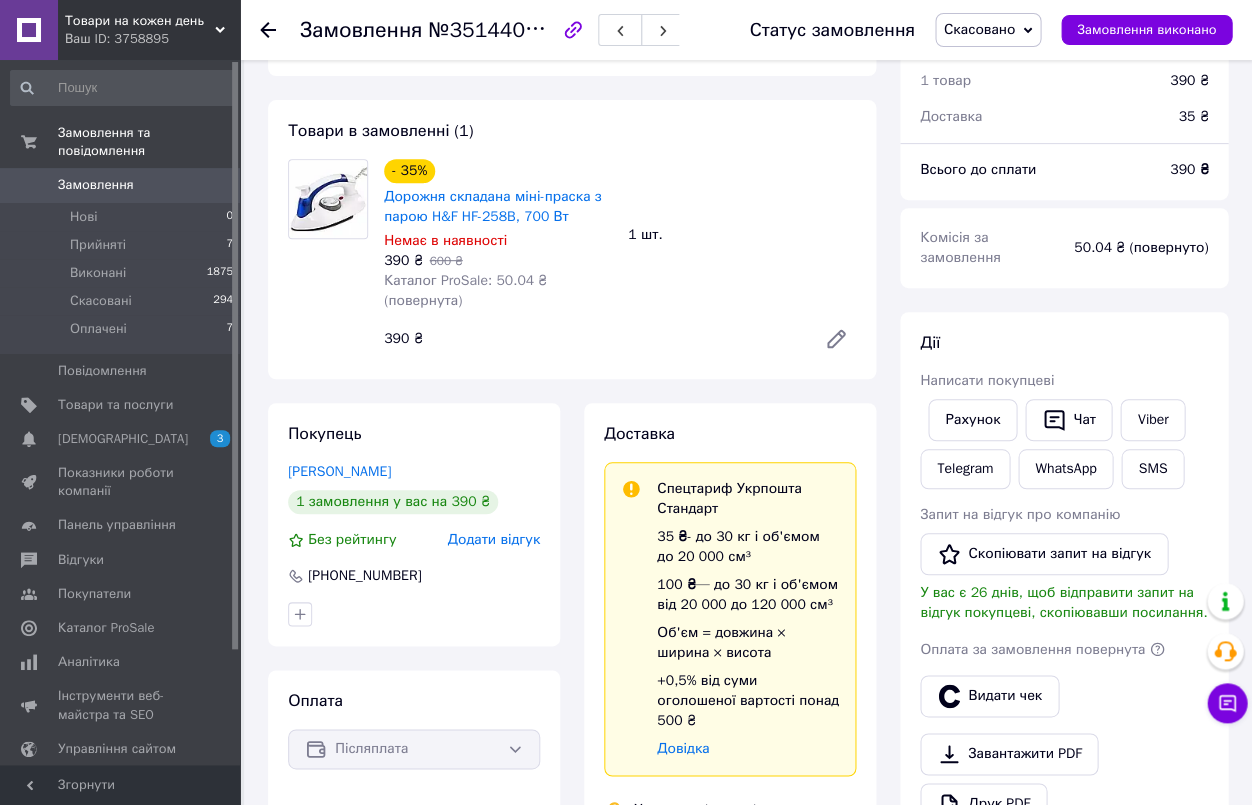 click 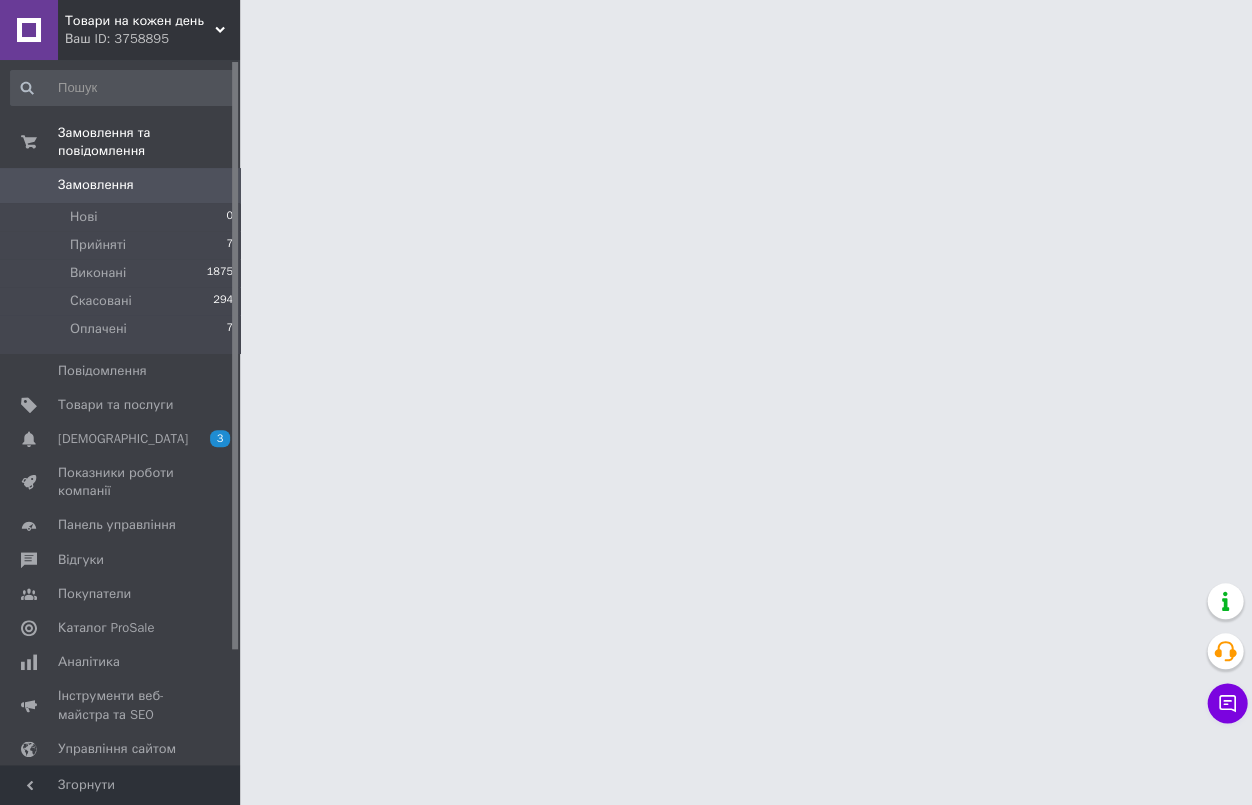 scroll, scrollTop: 0, scrollLeft: 0, axis: both 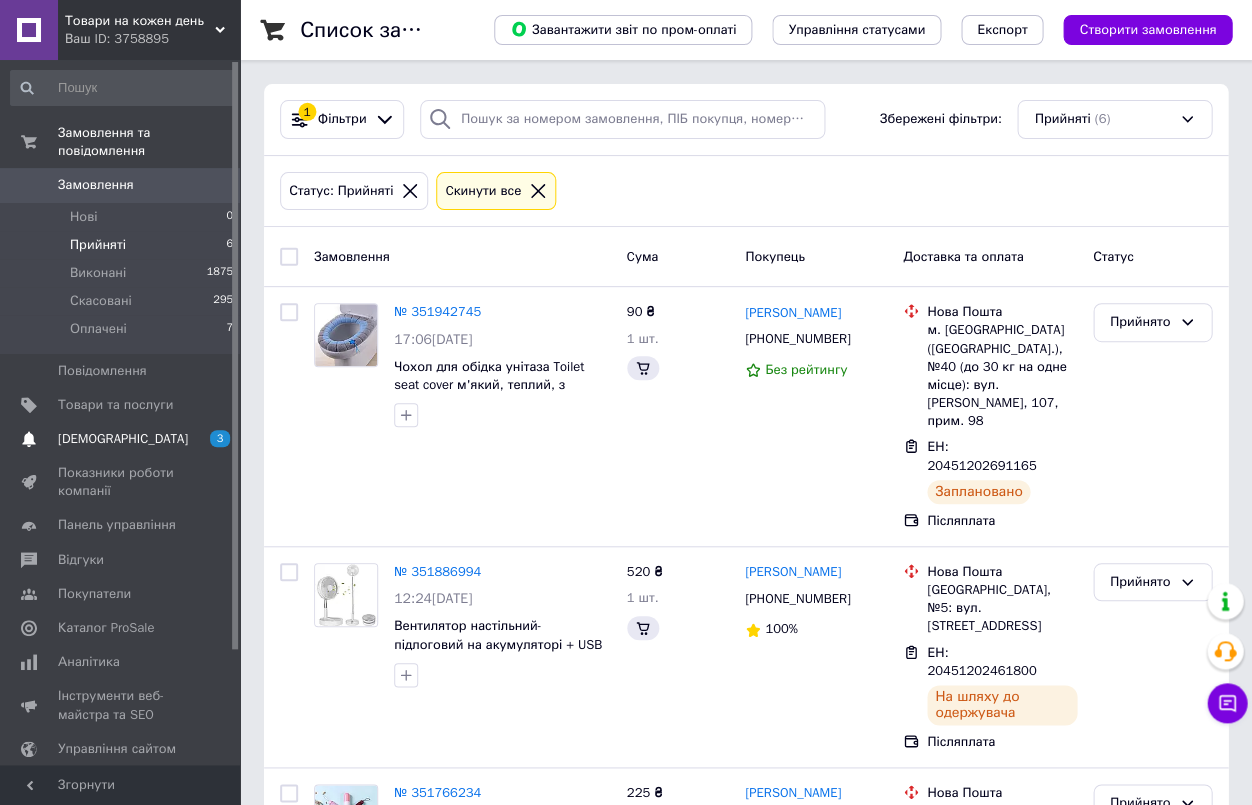 click on "[DEMOGRAPHIC_DATA]" at bounding box center (123, 439) 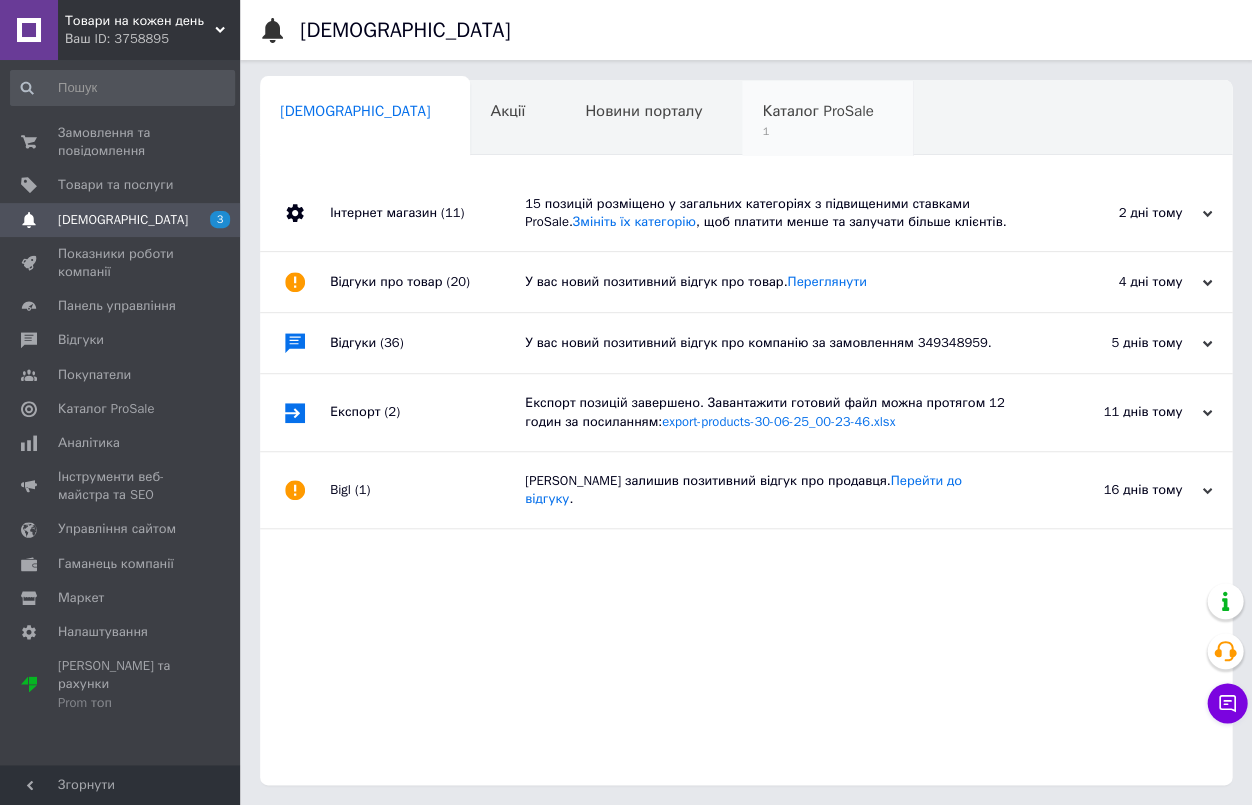 click on "1" at bounding box center (817, 131) 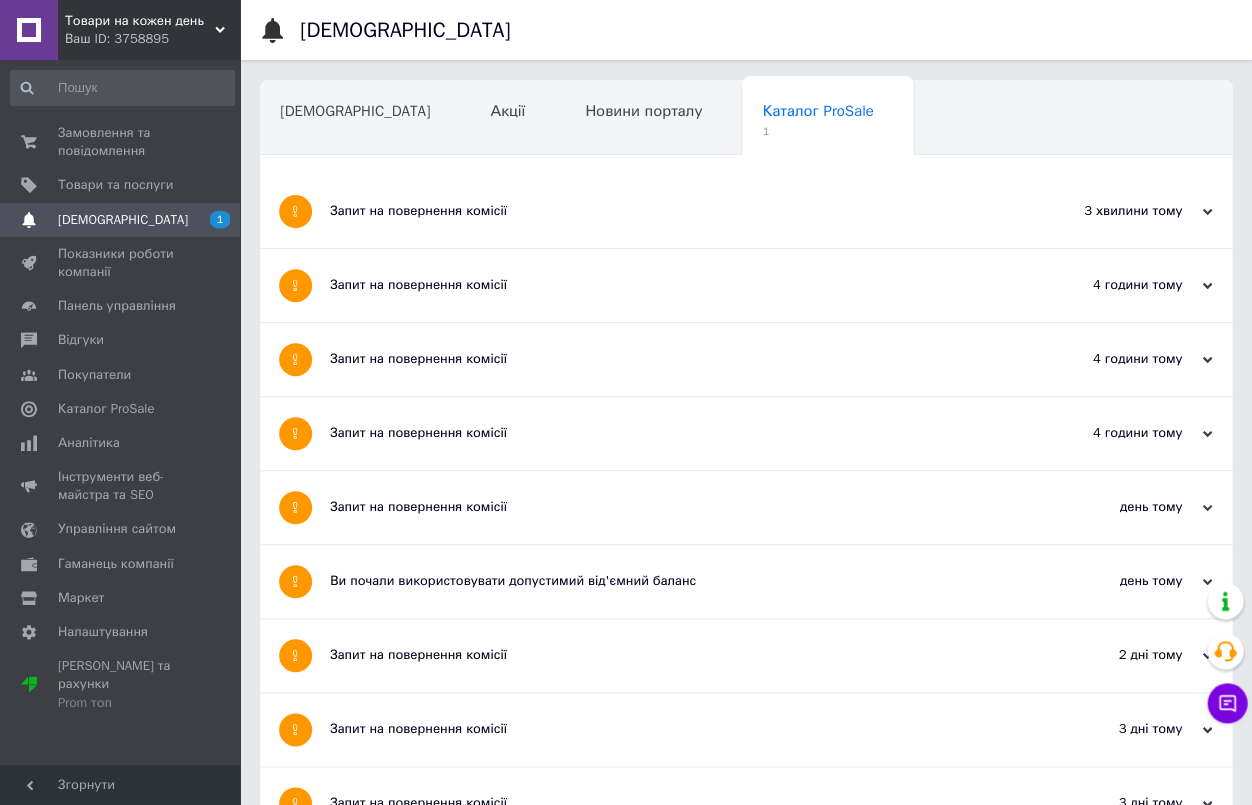 click on "Запит на повернення комісії" at bounding box center (671, 211) 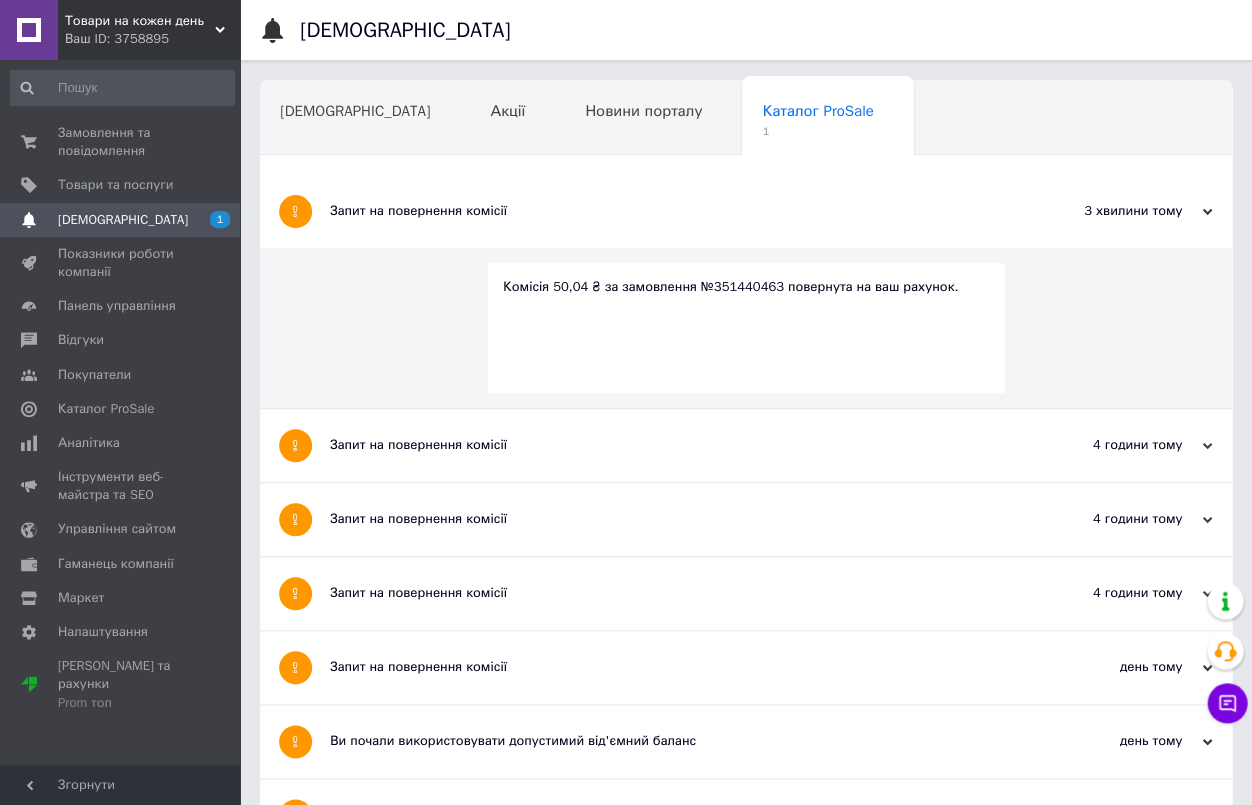 click on "Запит на повернення комісії" at bounding box center [671, 211] 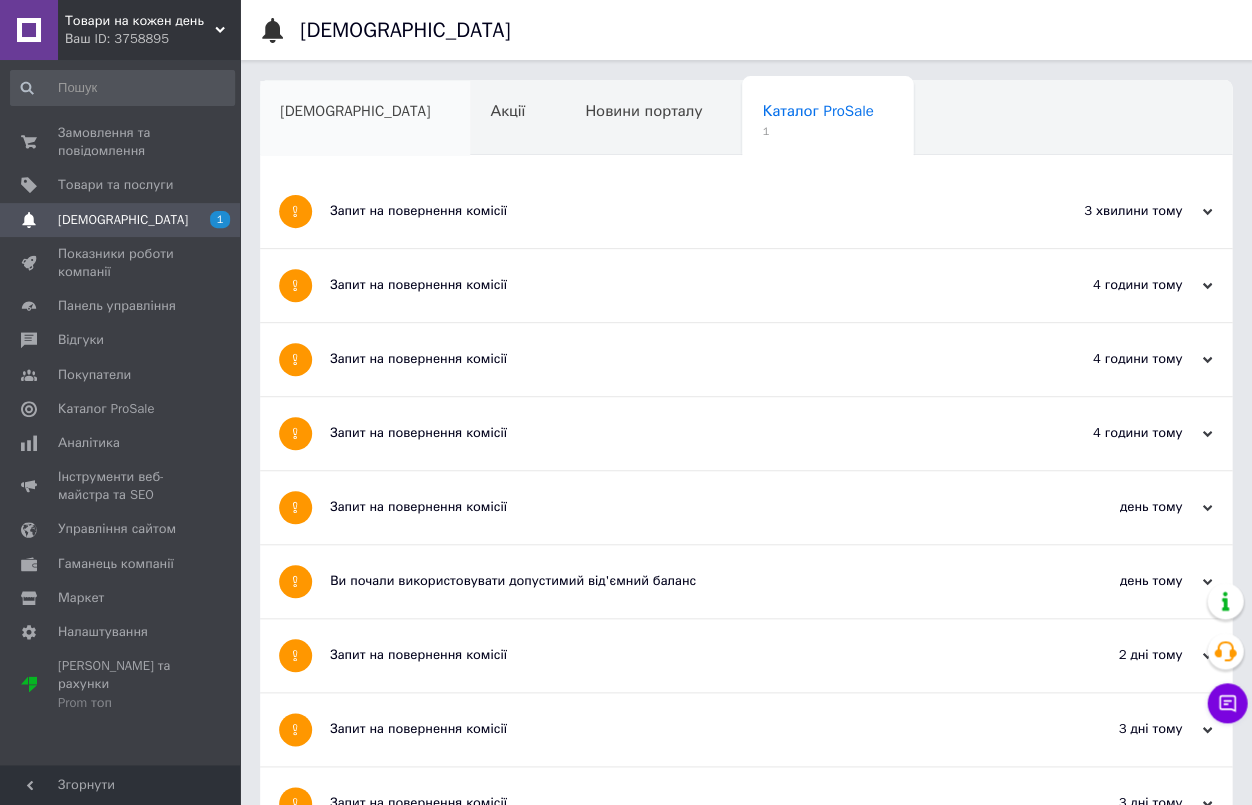 click on "[DEMOGRAPHIC_DATA]" at bounding box center (365, 119) 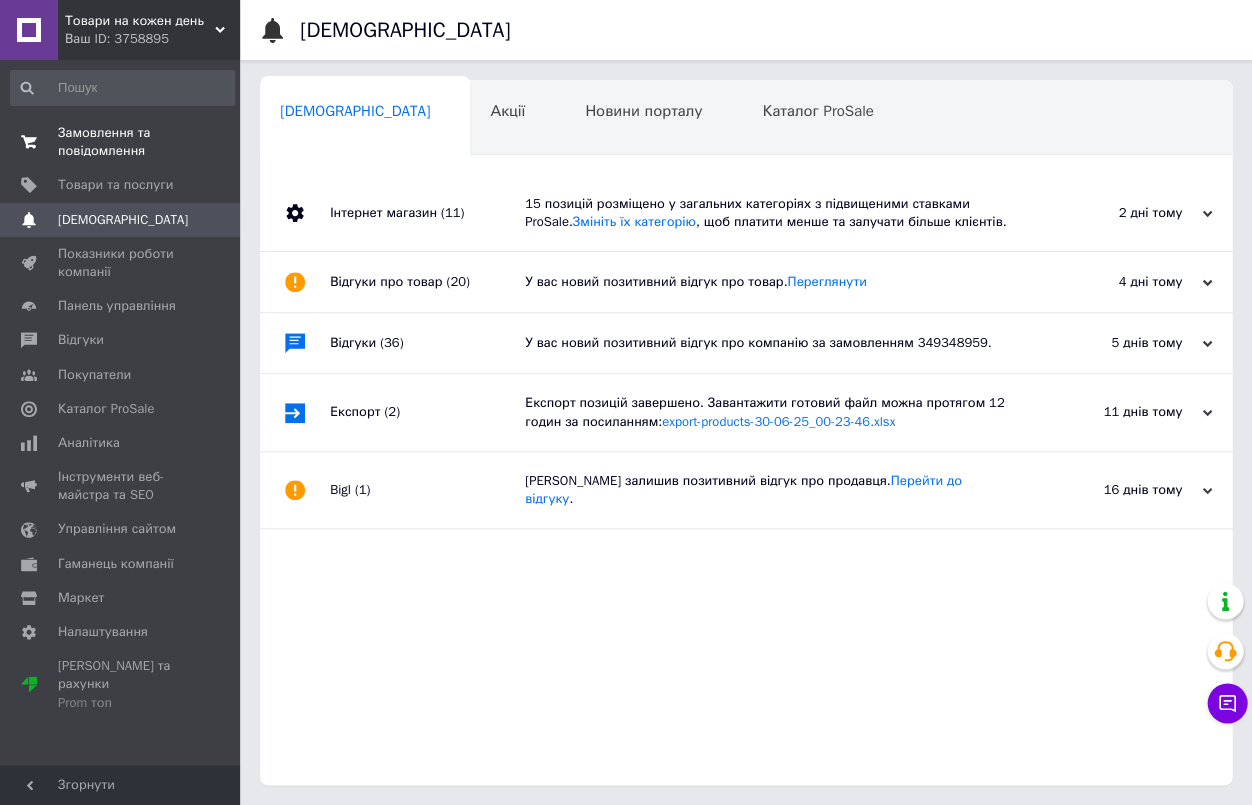 click on "Замовлення та повідомлення" at bounding box center [121, 142] 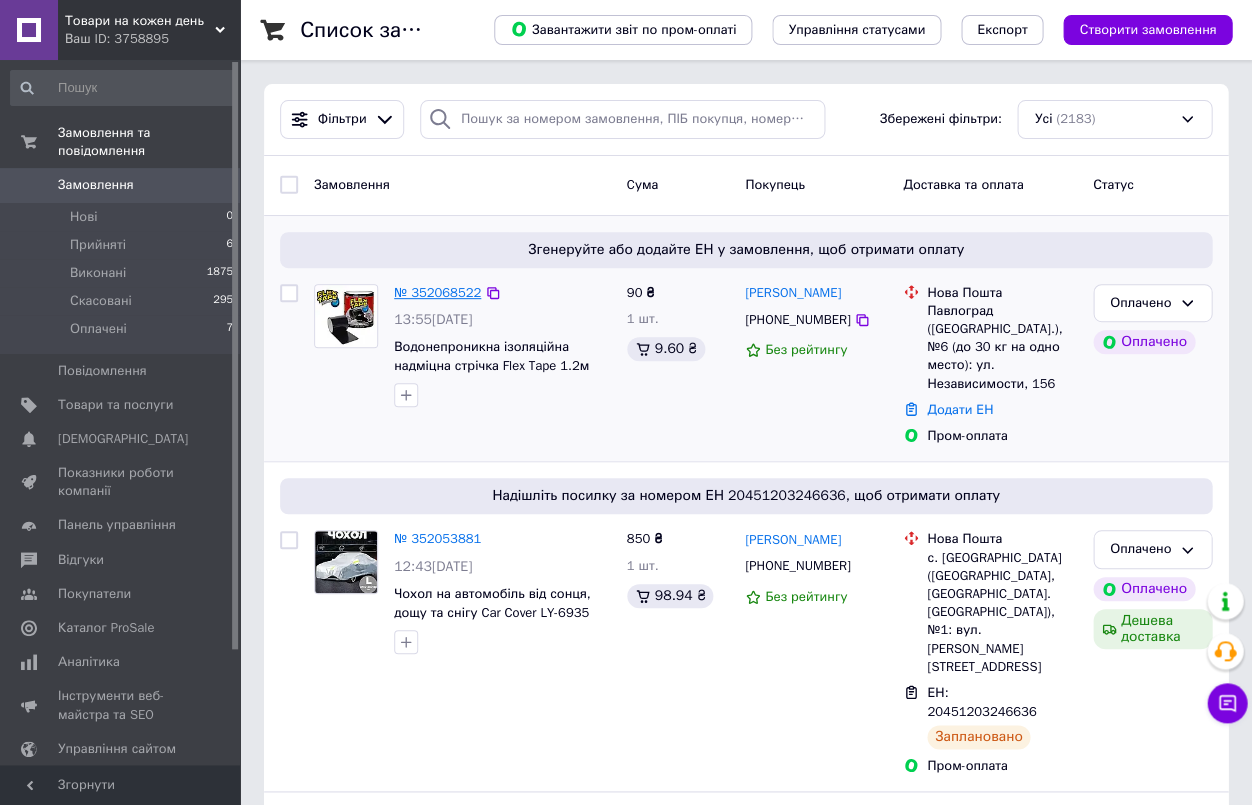 click on "№ 352068522" at bounding box center [437, 292] 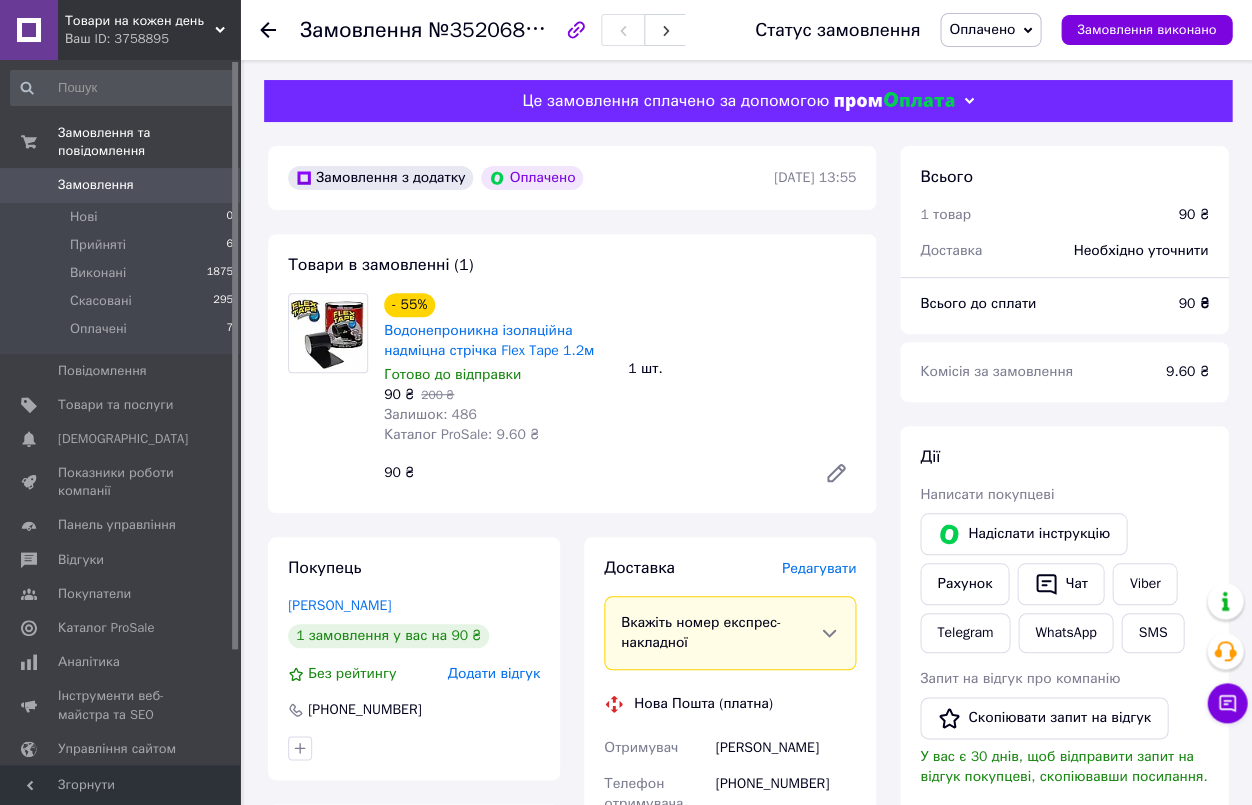 click on "Редагувати" at bounding box center [819, 568] 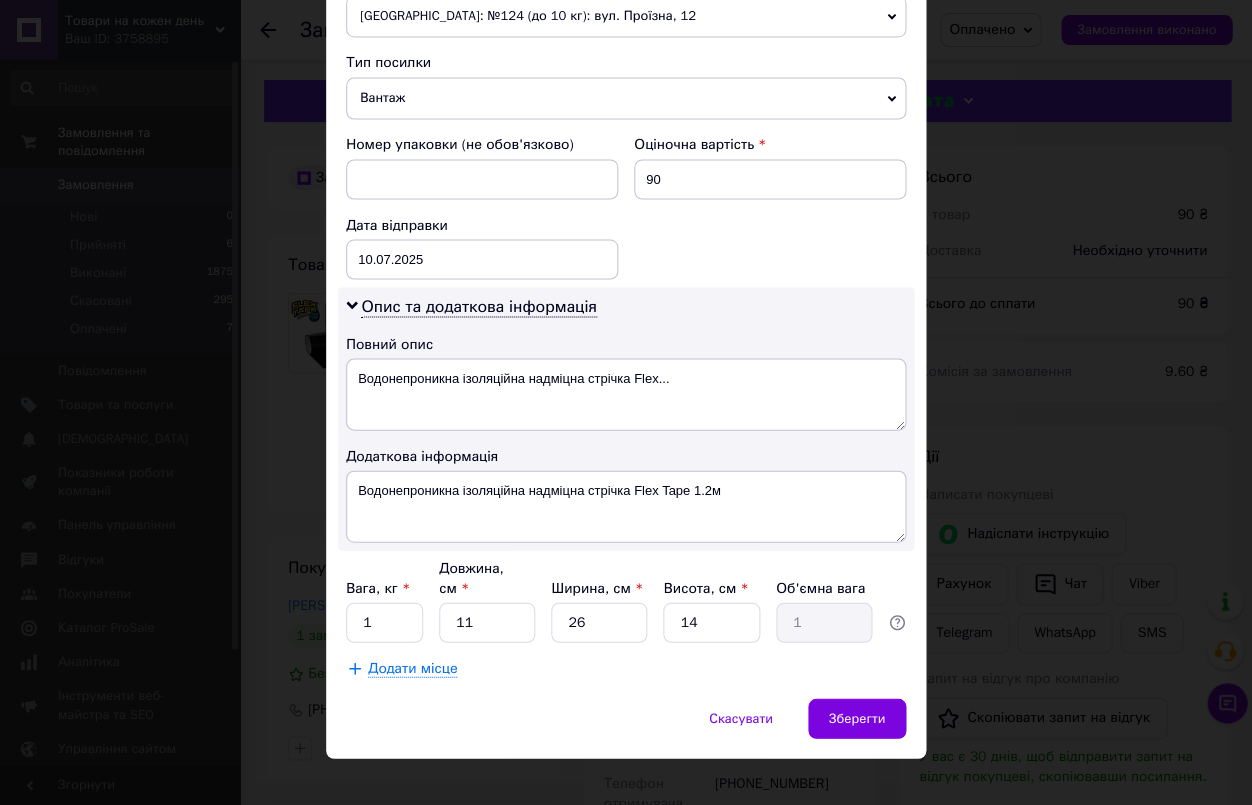 scroll, scrollTop: 743, scrollLeft: 0, axis: vertical 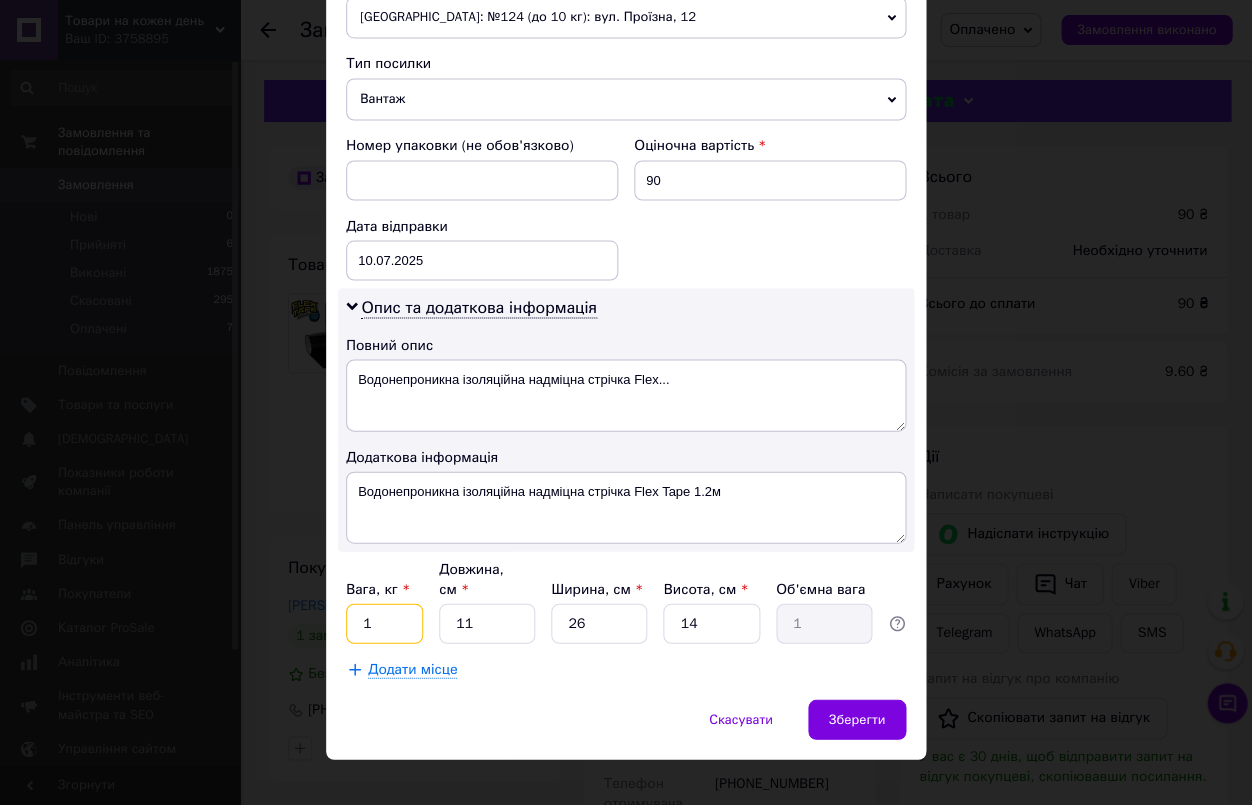 click on "1" at bounding box center (384, 623) 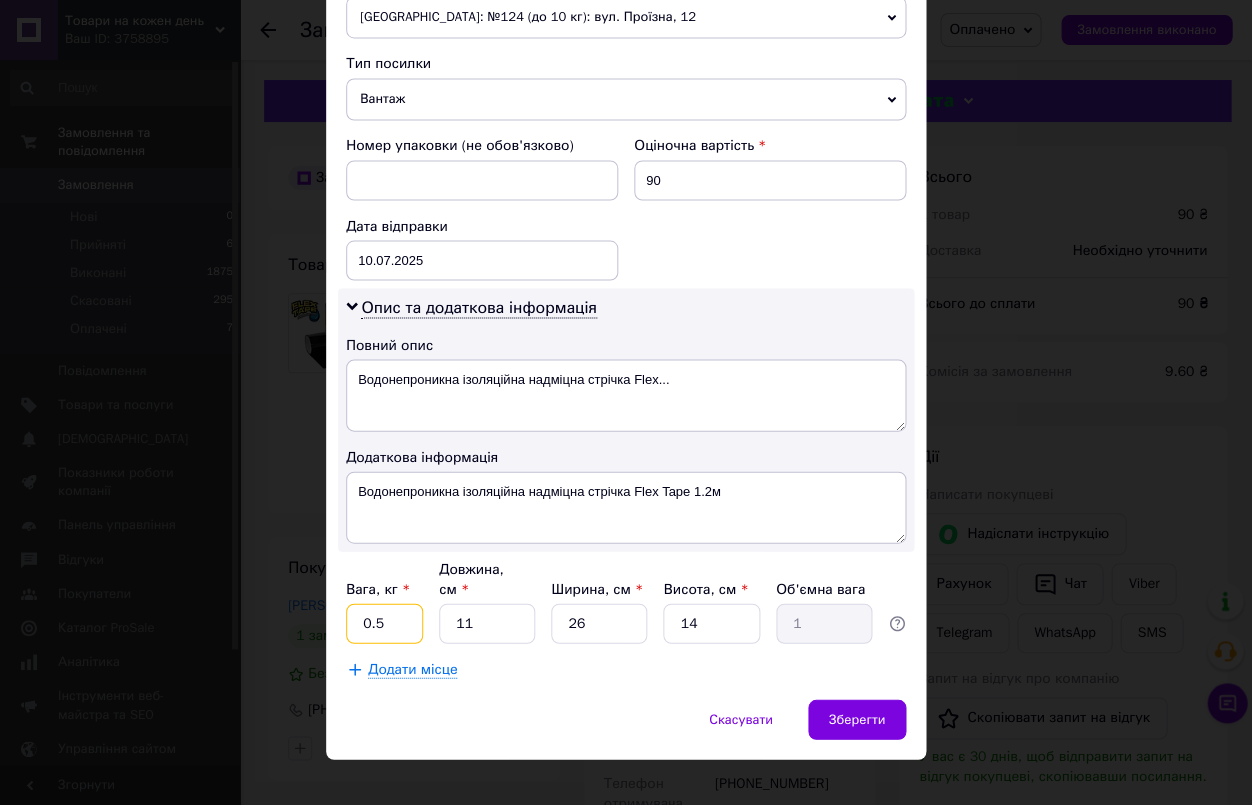 type on "0.5" 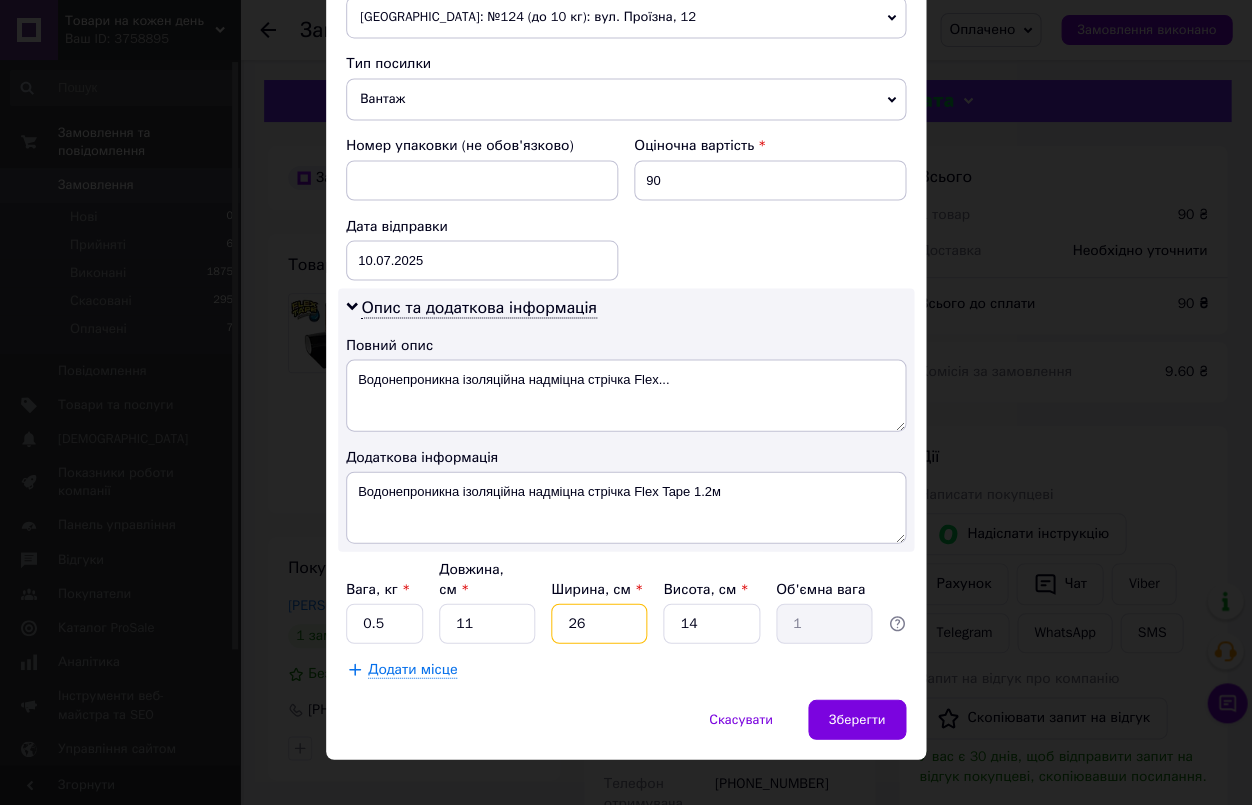 click on "26" at bounding box center [599, 623] 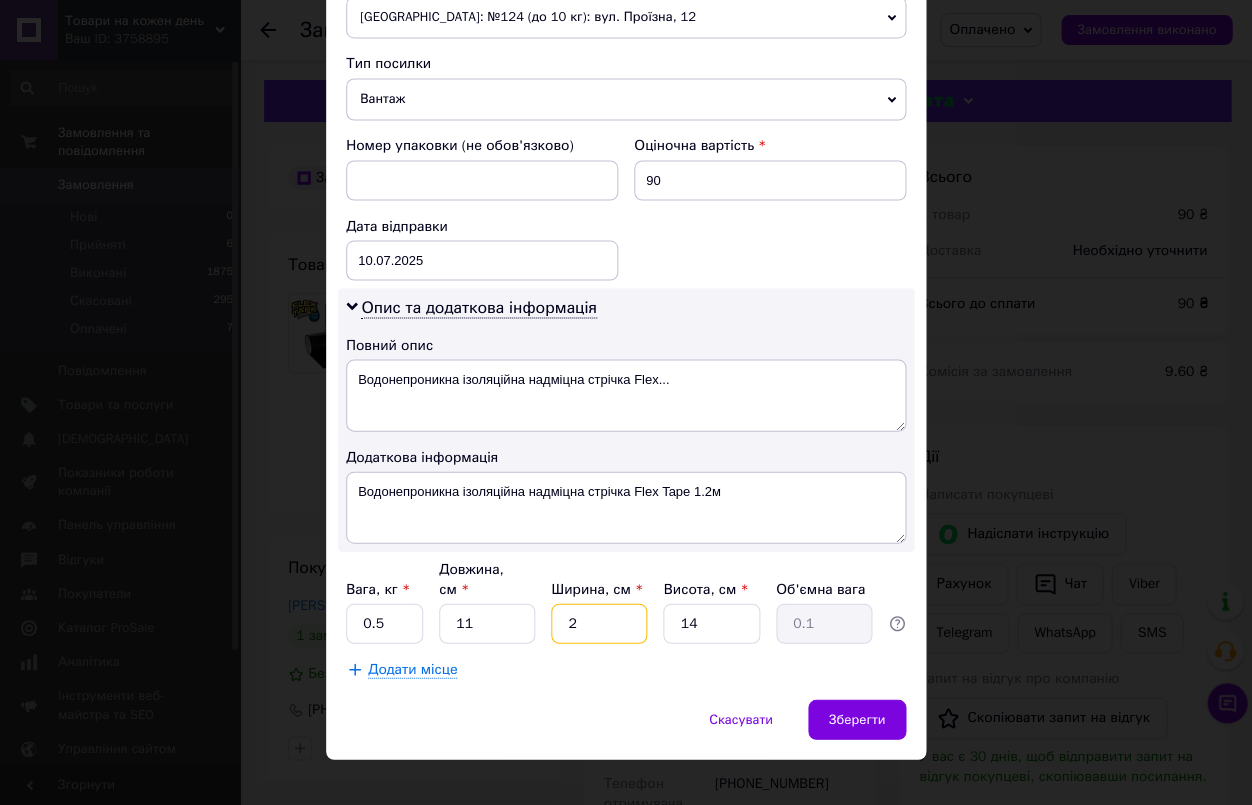 type 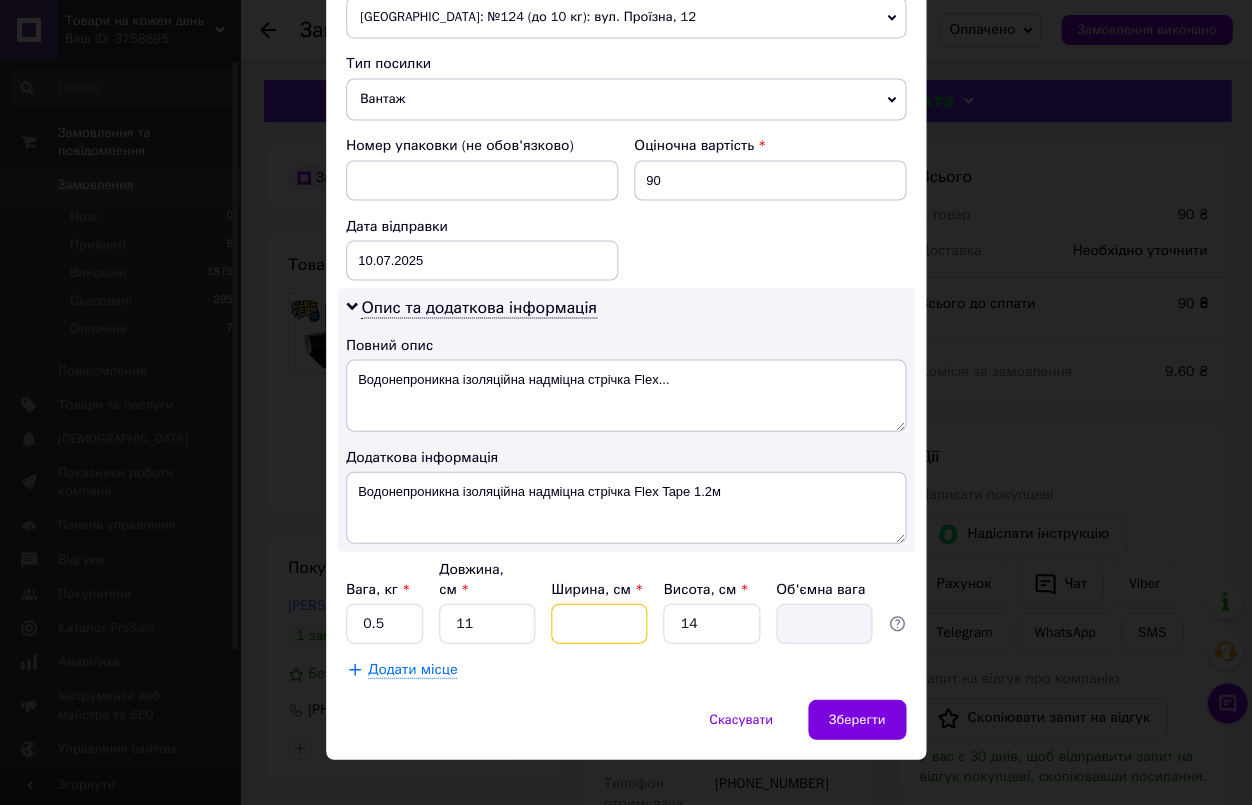 type on "1" 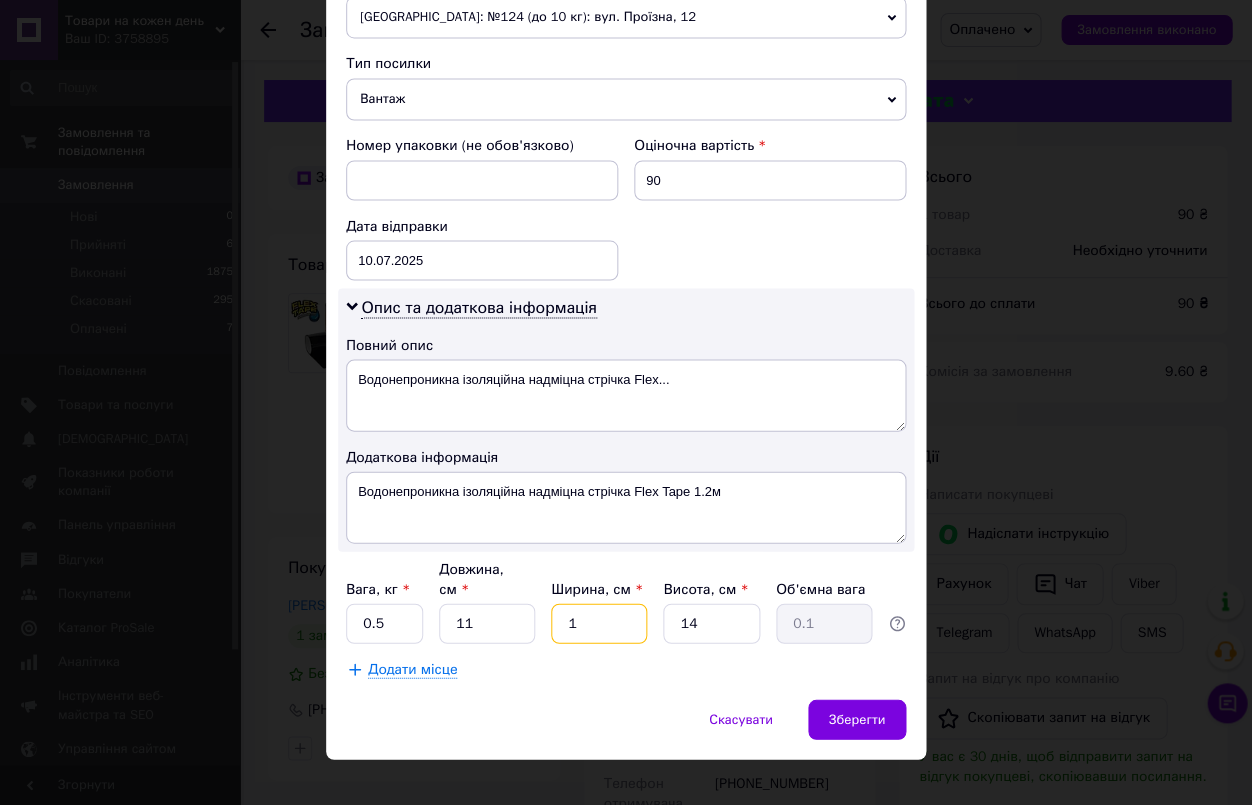 type on "10" 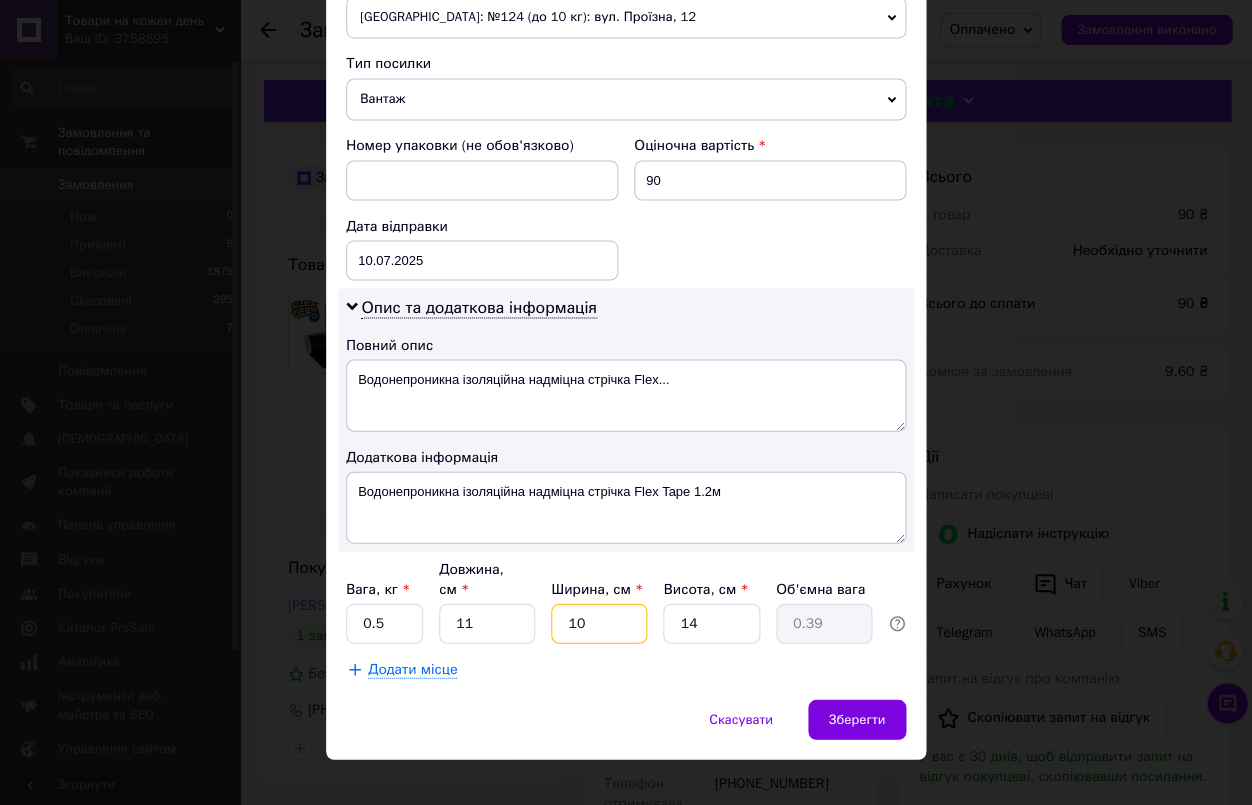 type on "10" 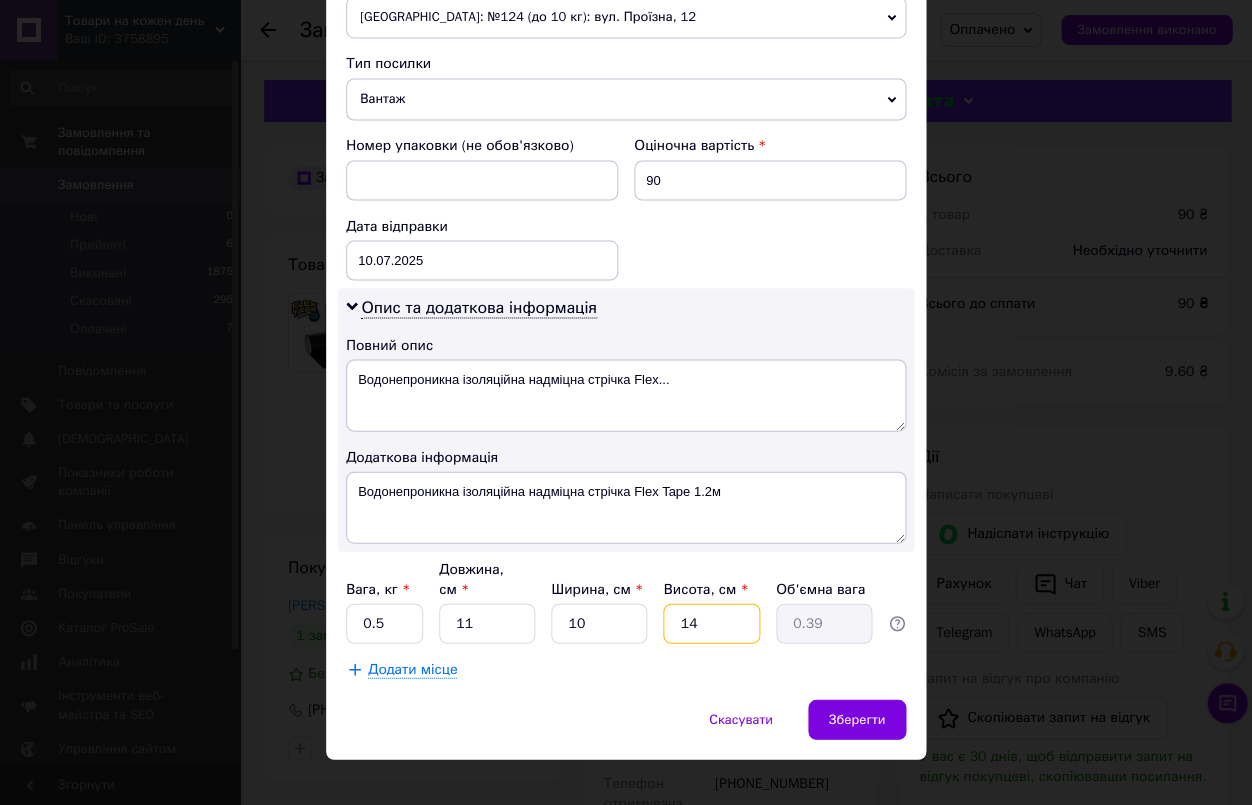 click on "14" at bounding box center [711, 623] 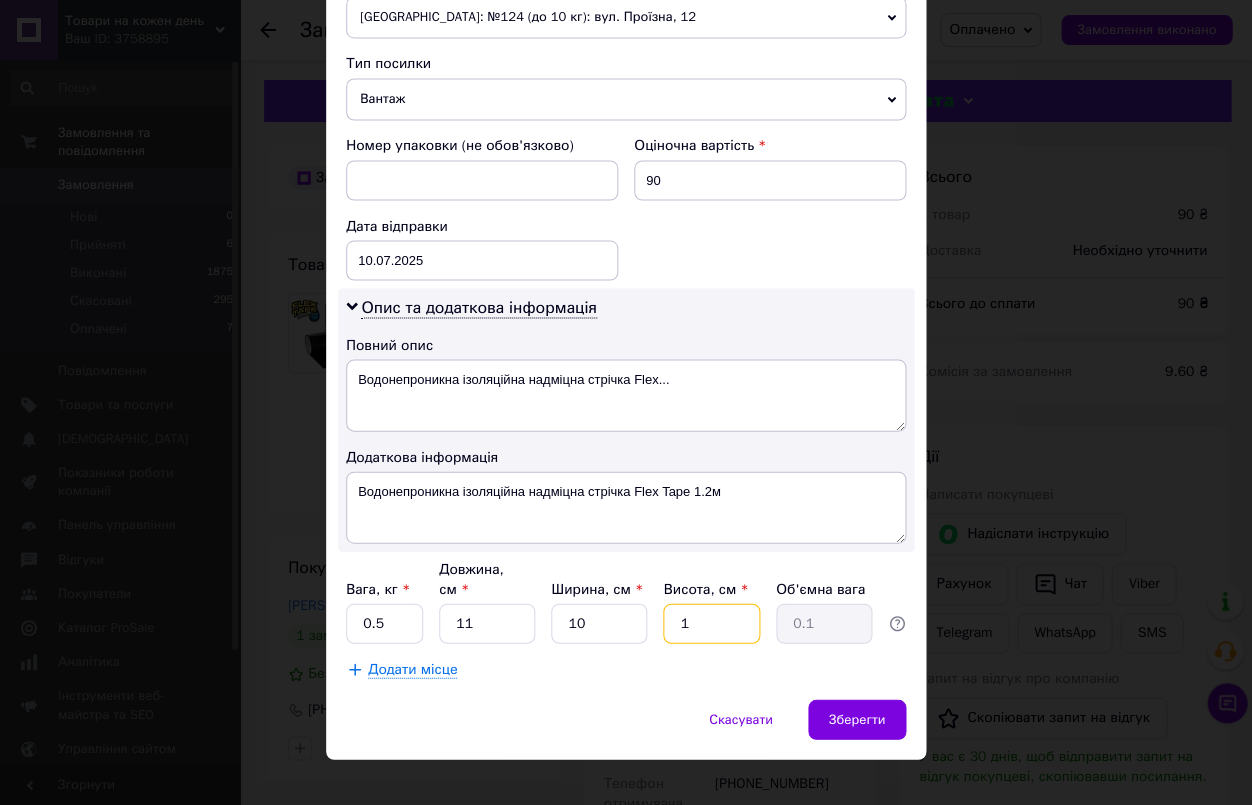 type on "10" 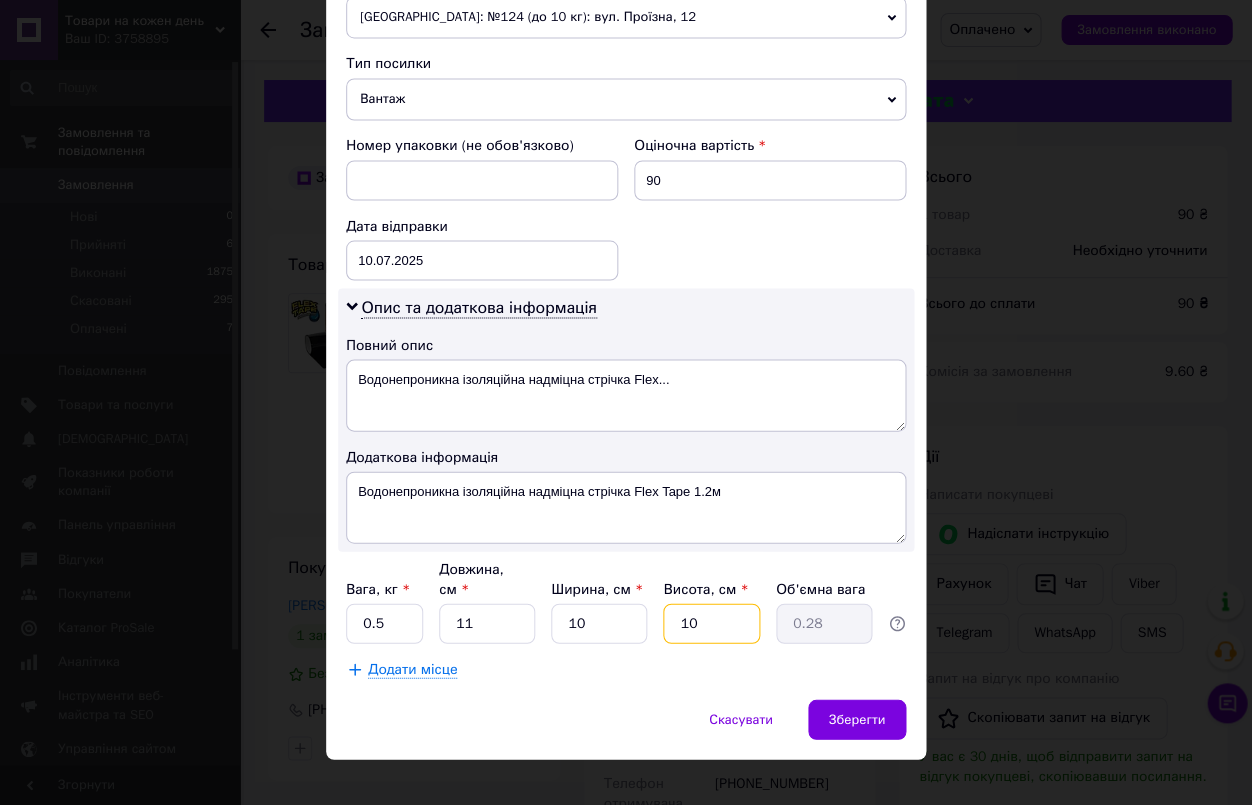 type on "10" 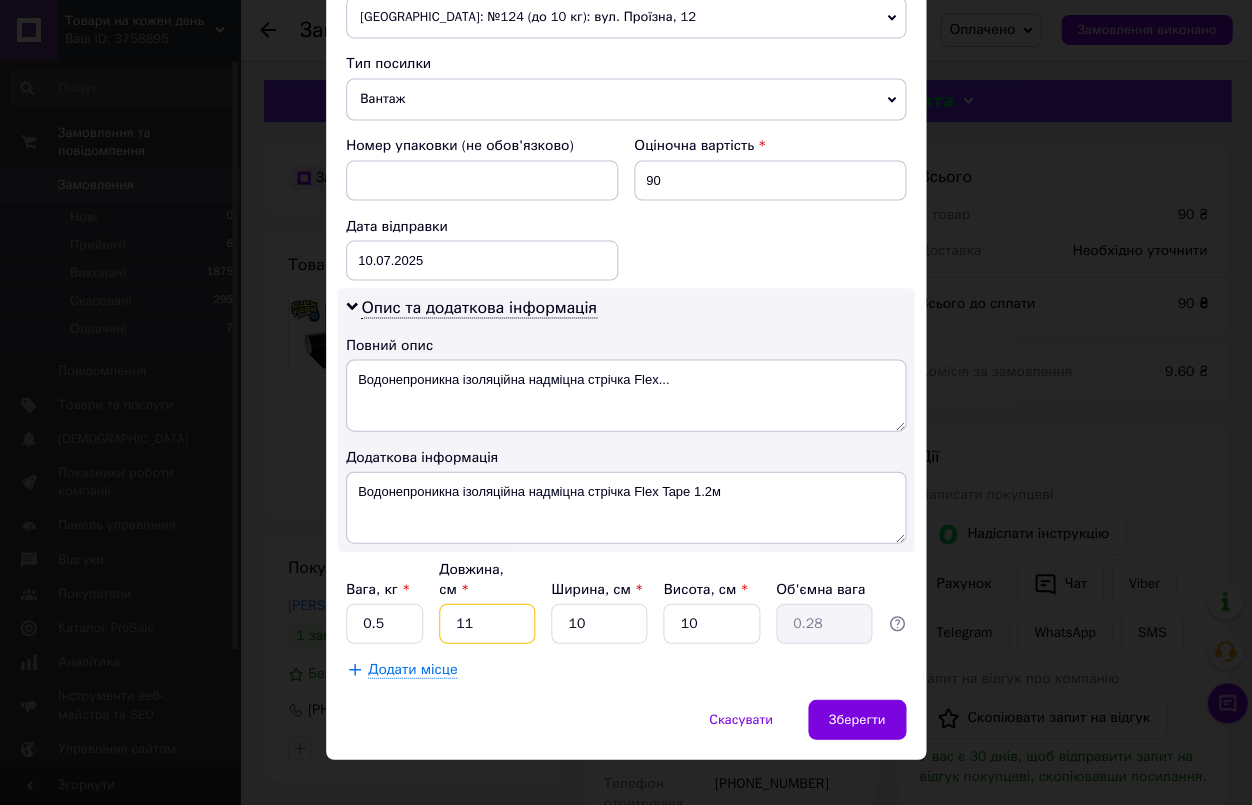 click on "11" at bounding box center (487, 623) 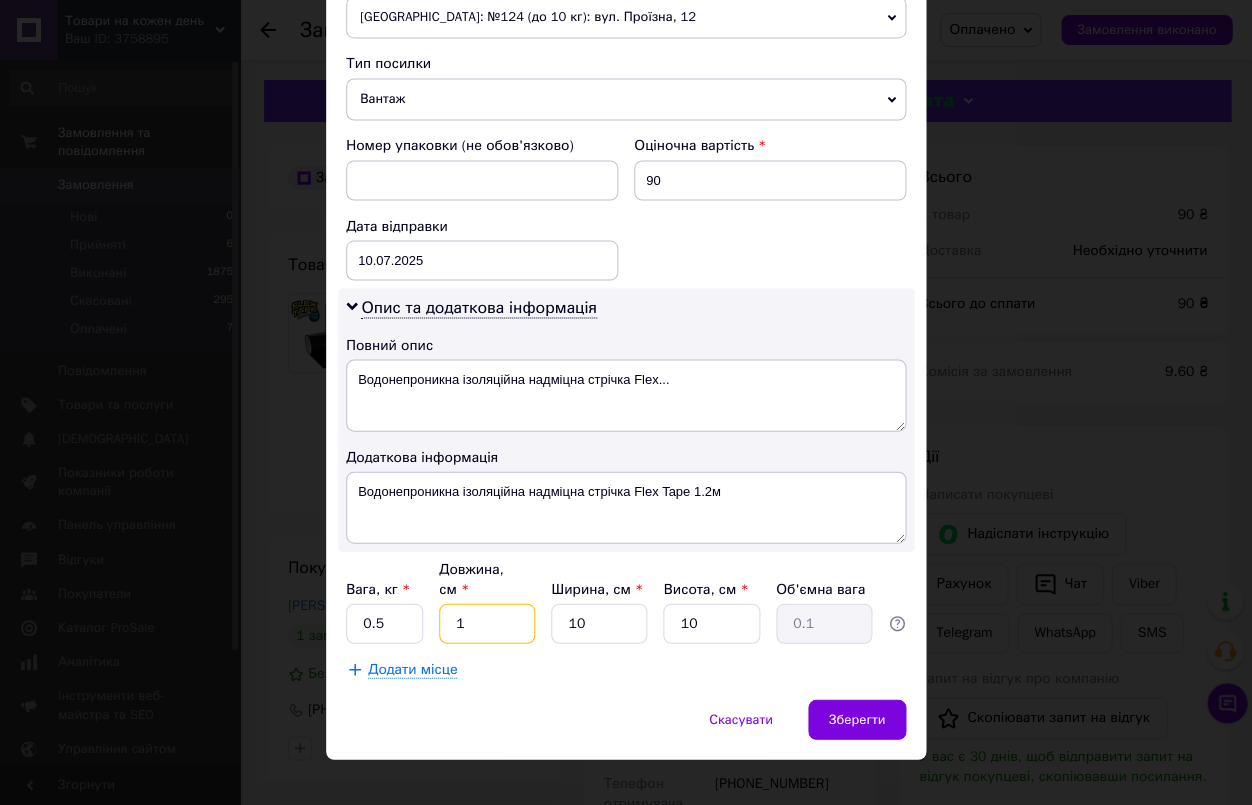 type on "10" 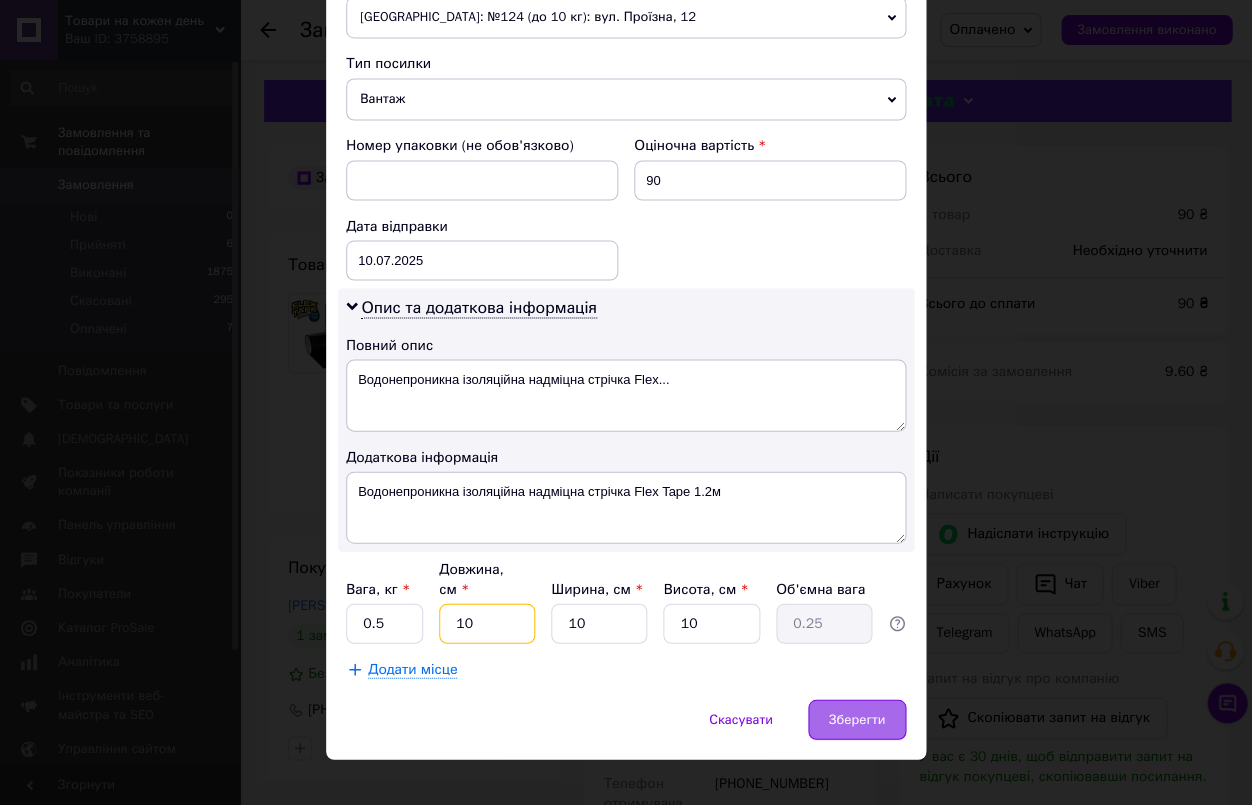 type on "10" 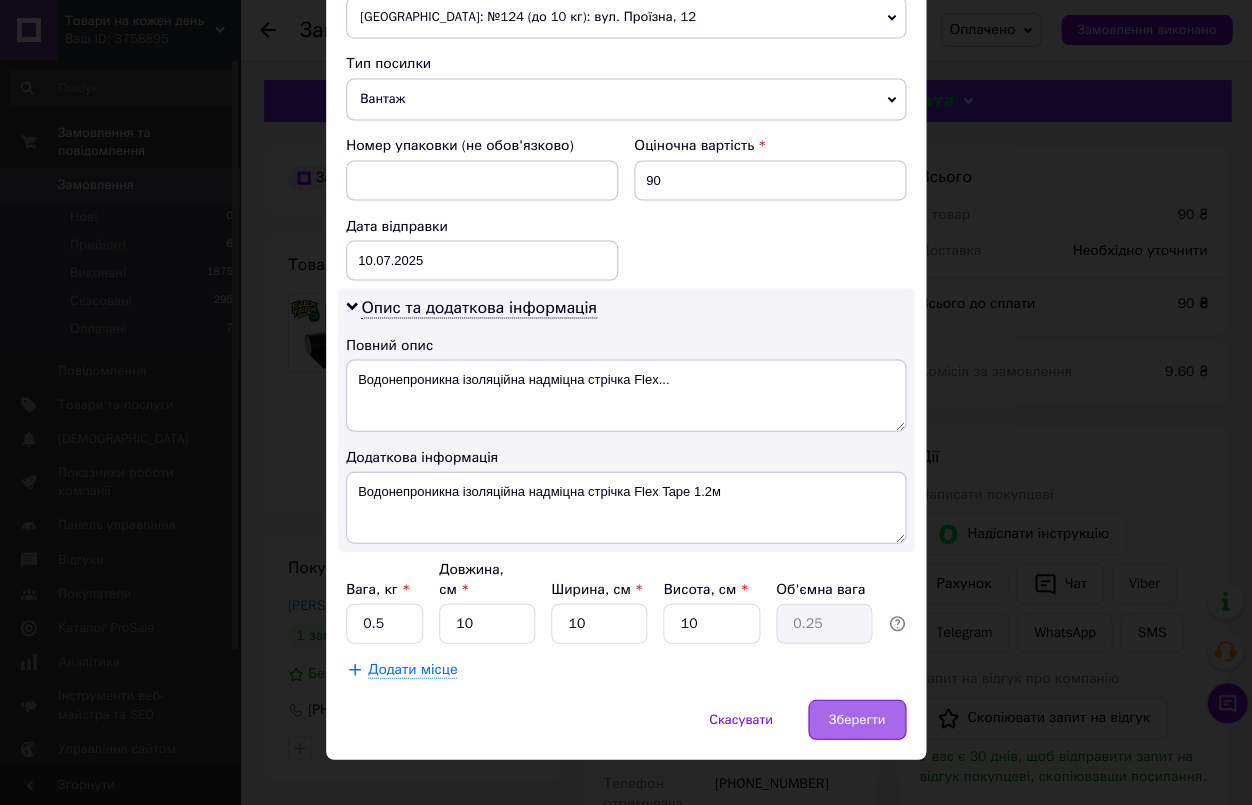 click on "Зберегти" at bounding box center (857, 719) 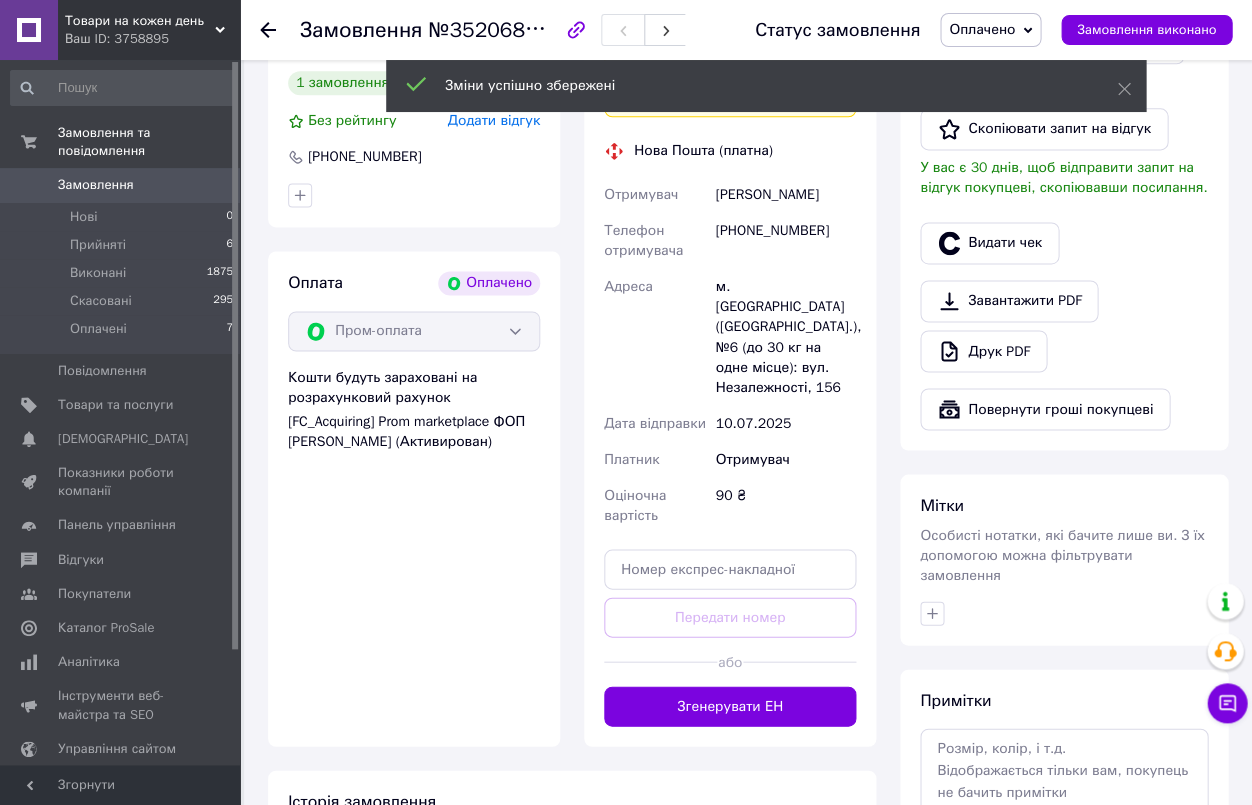 scroll, scrollTop: 569, scrollLeft: 0, axis: vertical 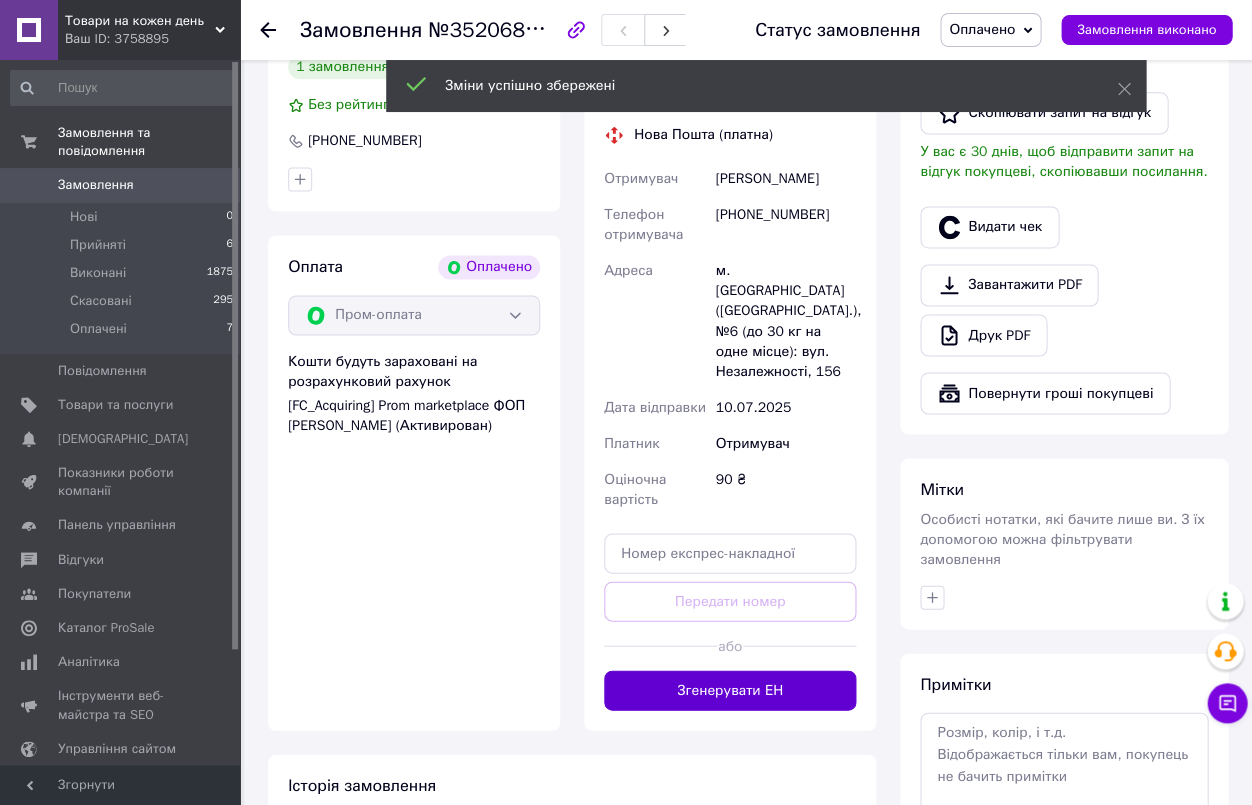 click on "Згенерувати ЕН" at bounding box center [730, 690] 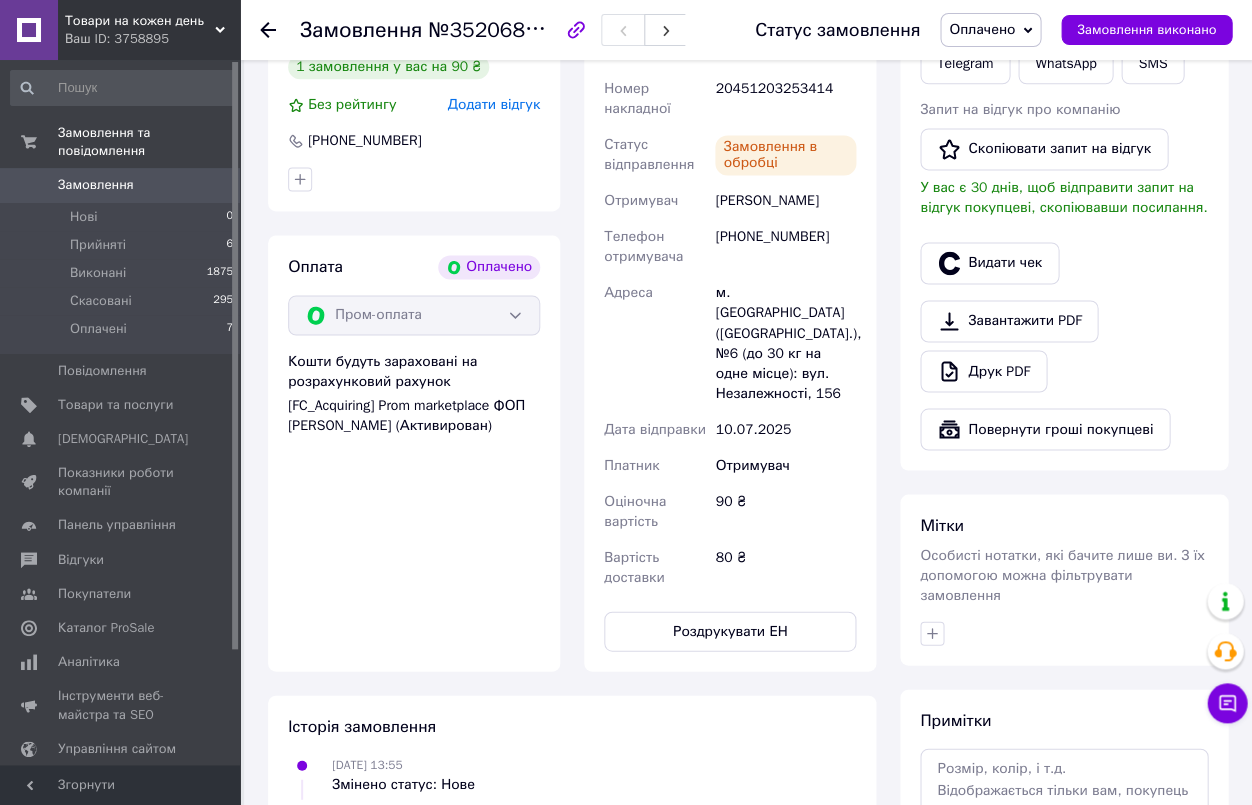 click 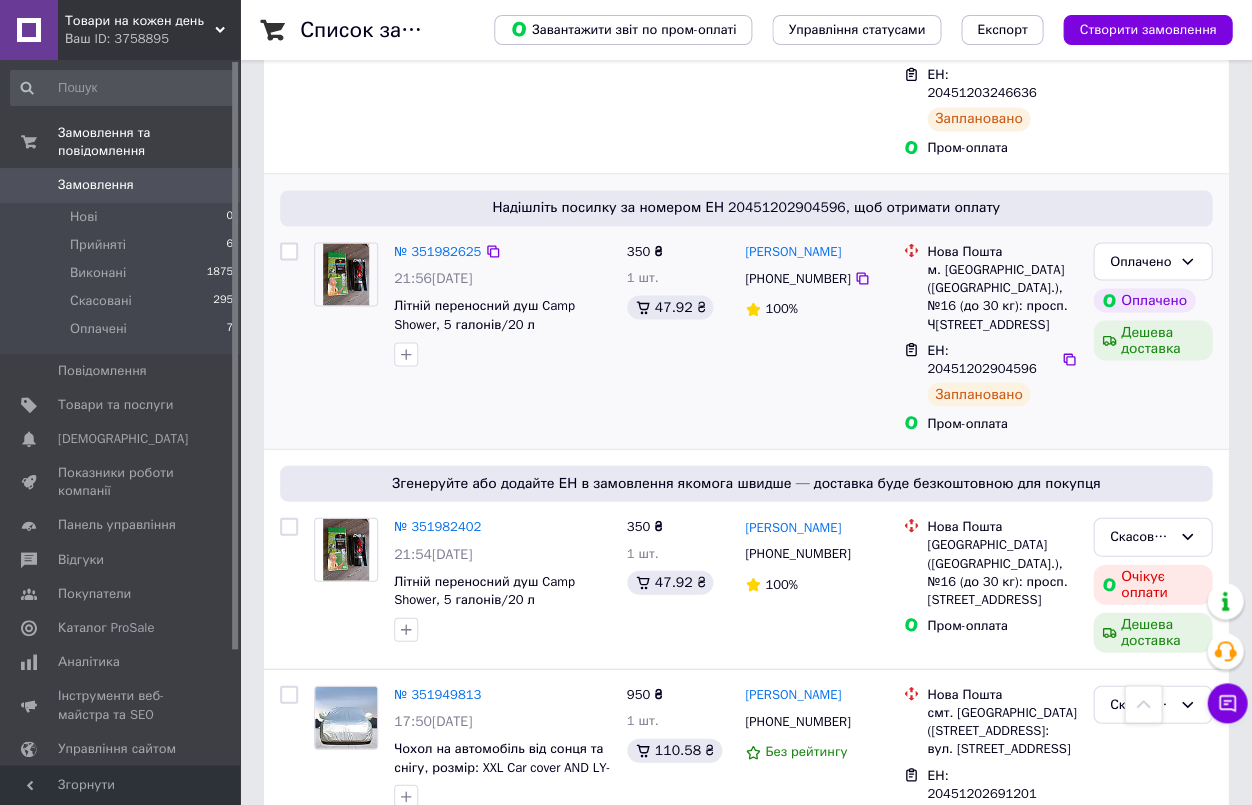 scroll, scrollTop: 666, scrollLeft: 0, axis: vertical 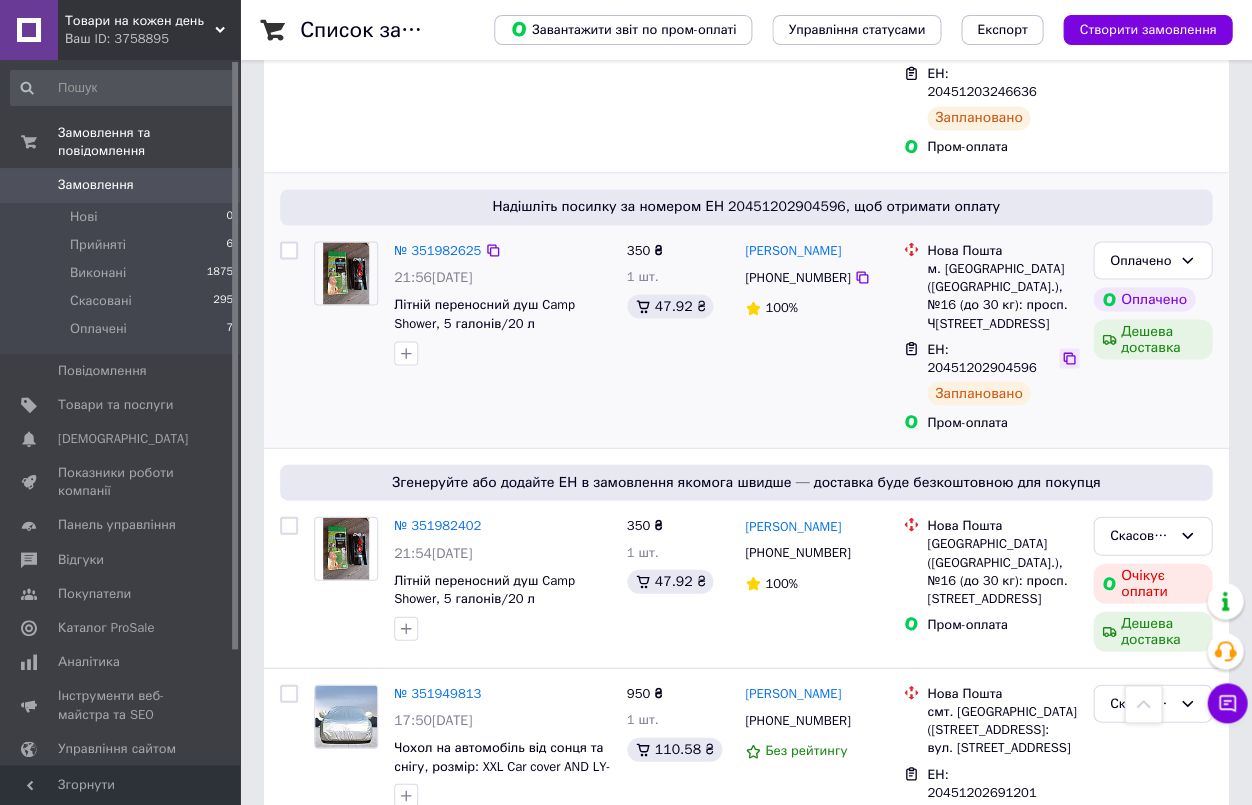 click 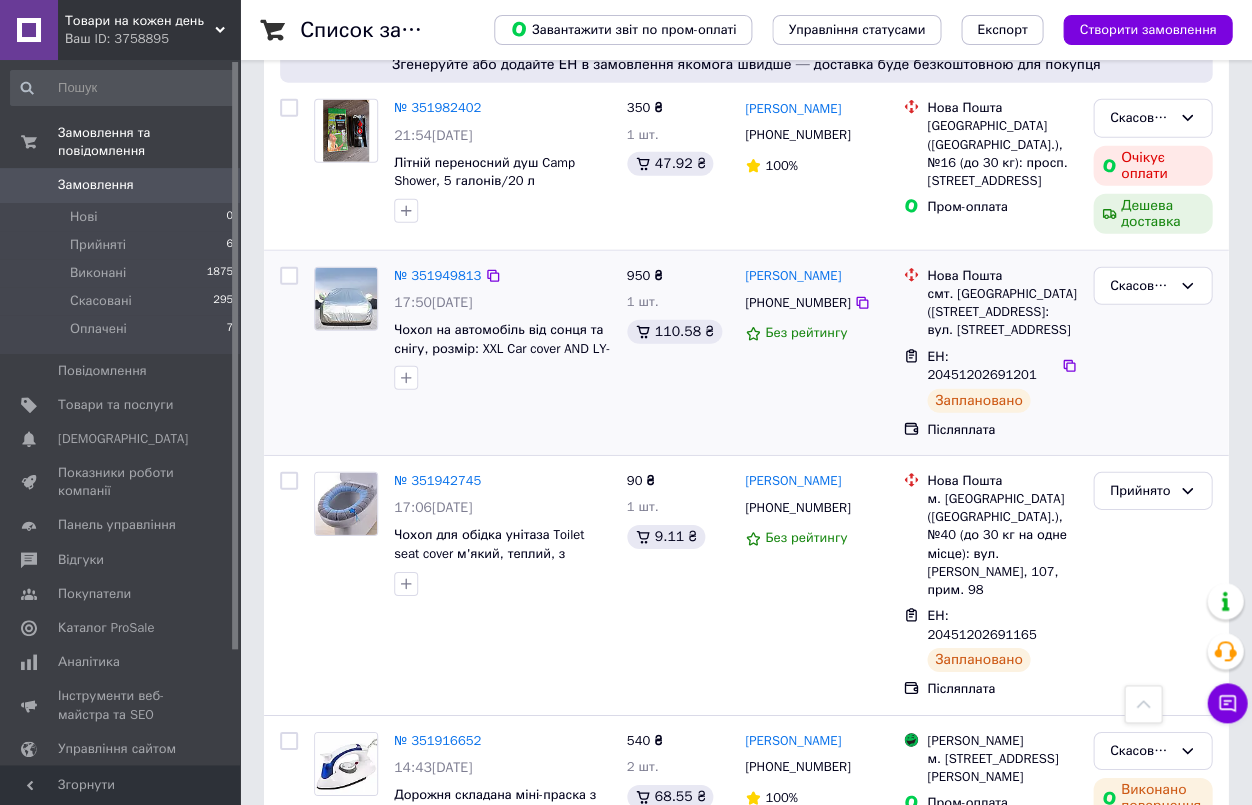 scroll, scrollTop: 1102, scrollLeft: 0, axis: vertical 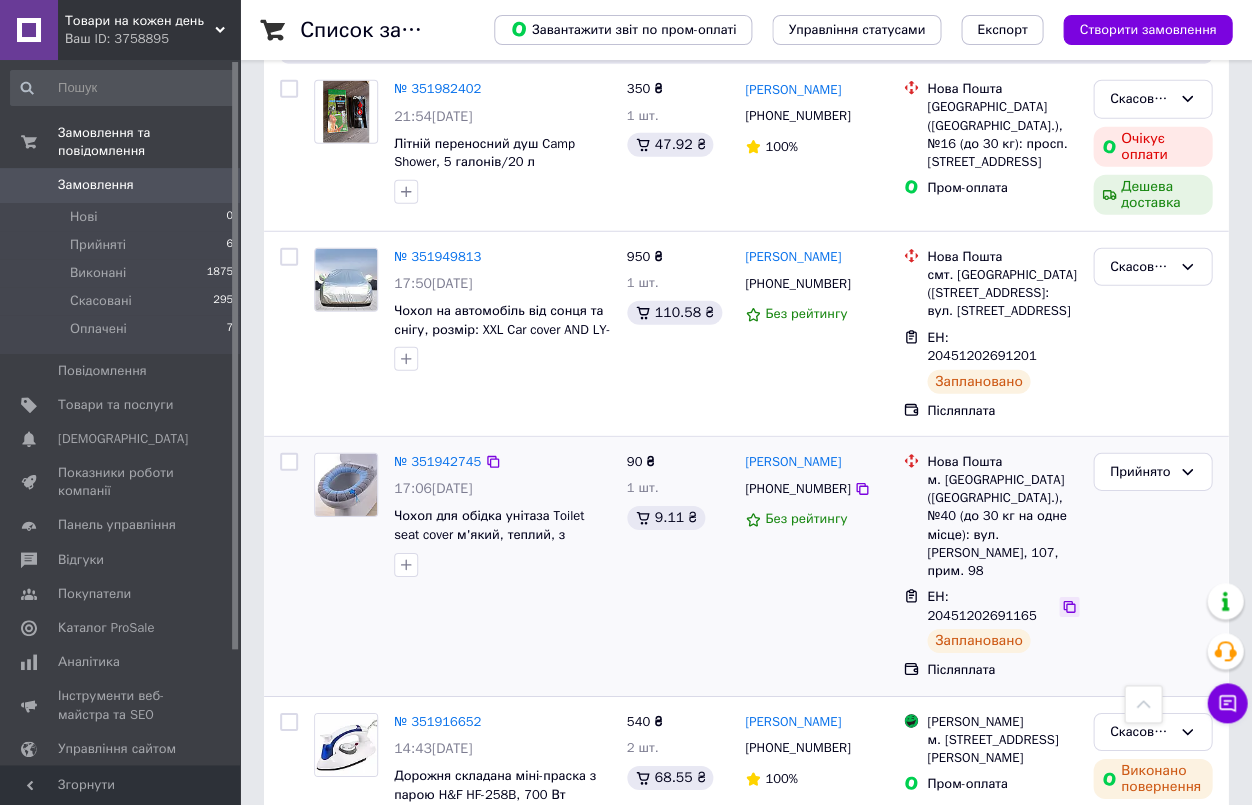 click 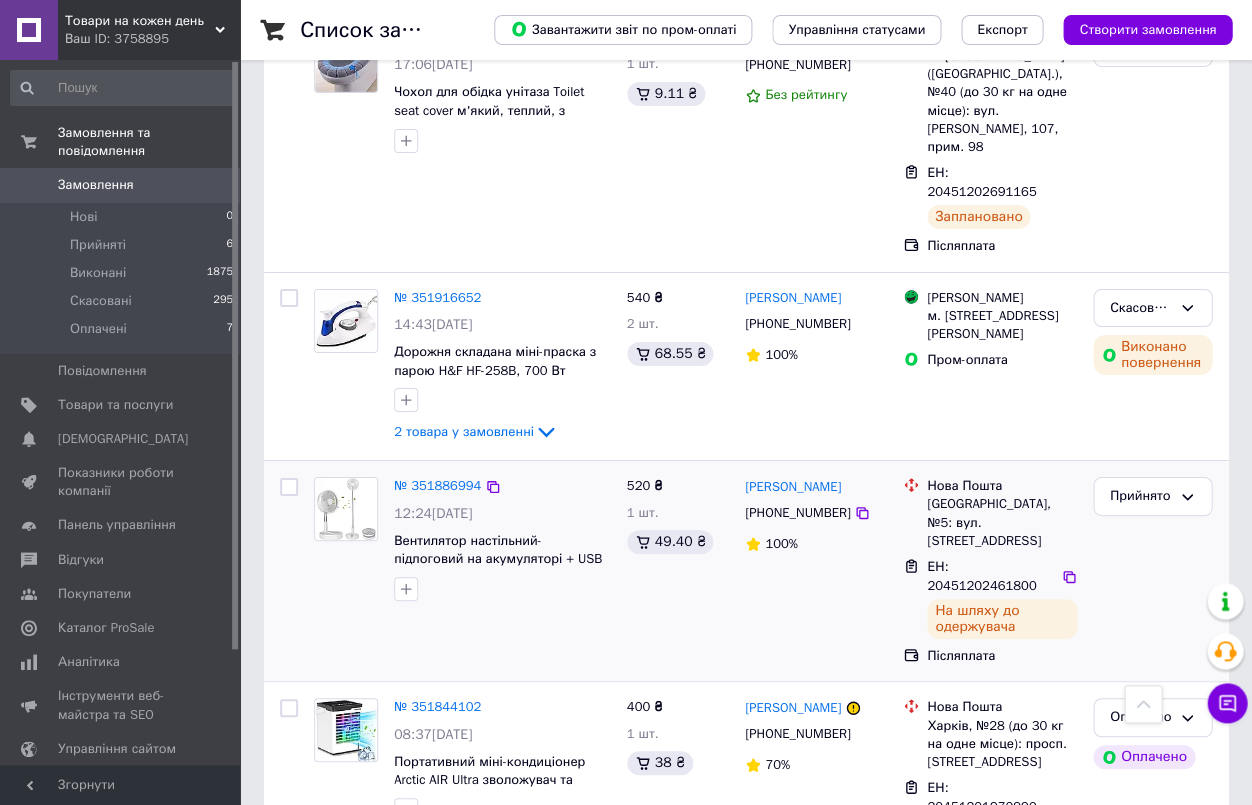 scroll, scrollTop: 1530, scrollLeft: 0, axis: vertical 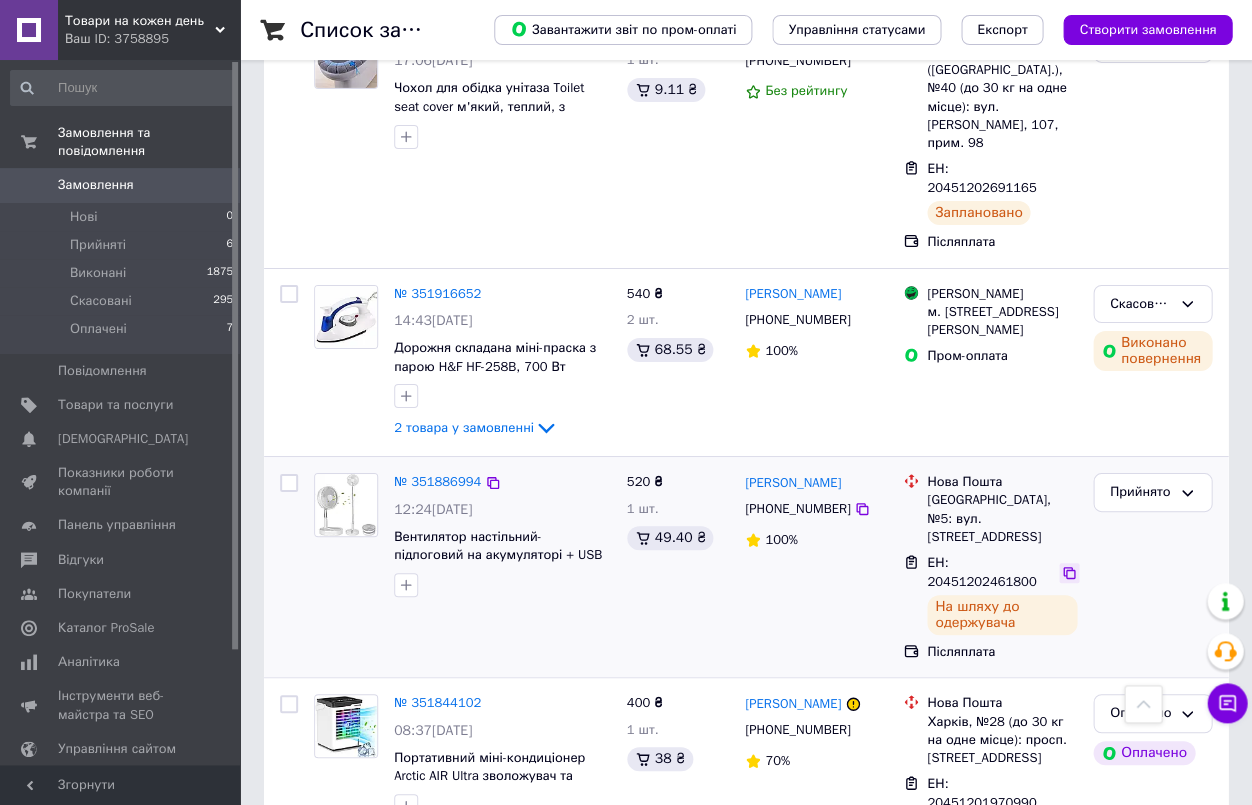 click 